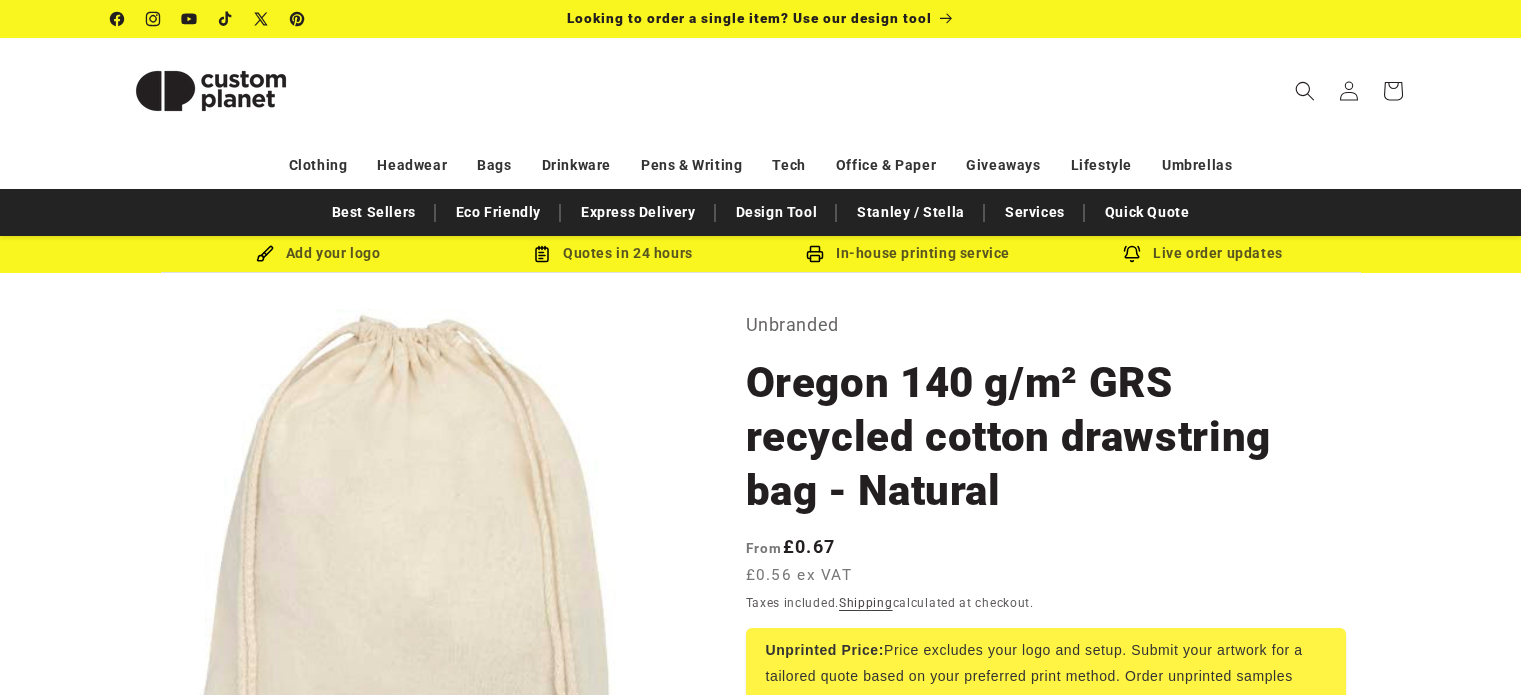 scroll, scrollTop: 0, scrollLeft: 0, axis: both 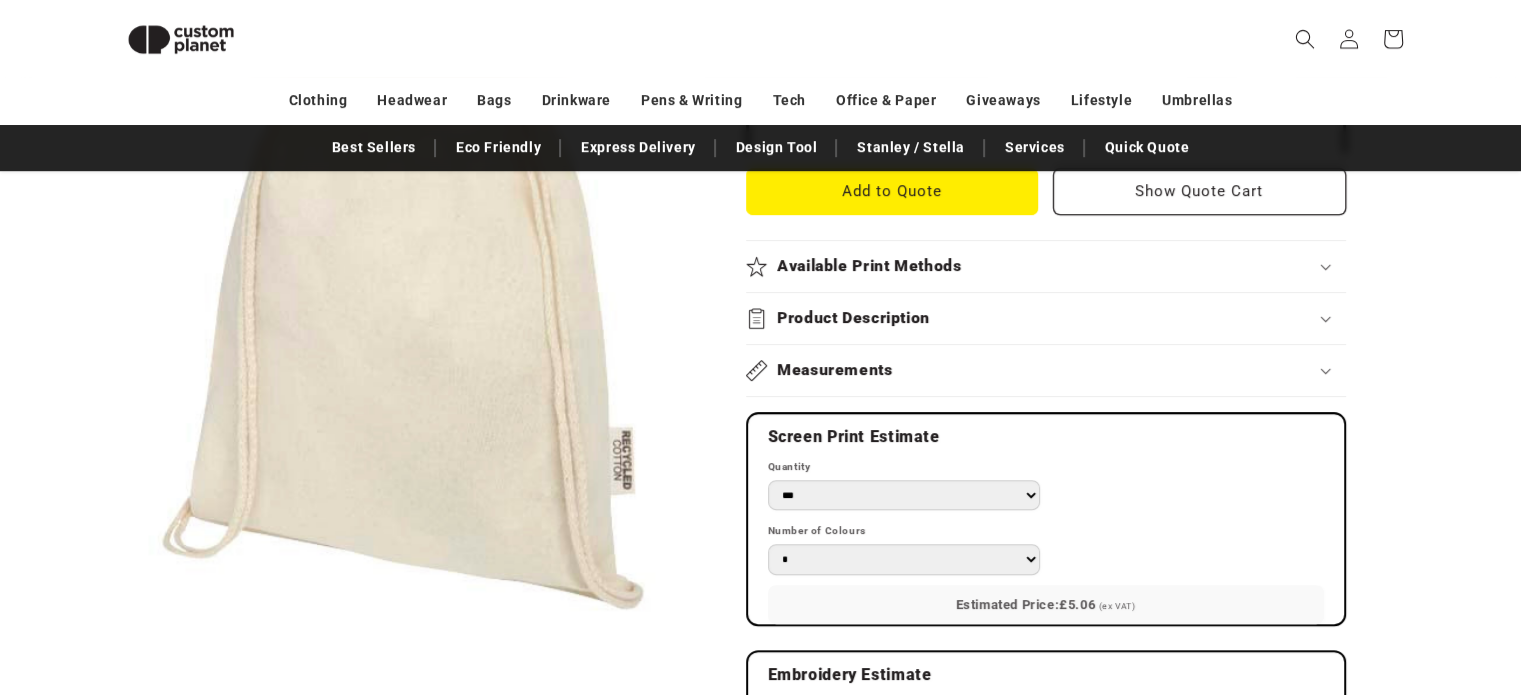 drag, startPoint x: 1533, startPoint y: 63, endPoint x: 1527, endPoint y: 290, distance: 227.07928 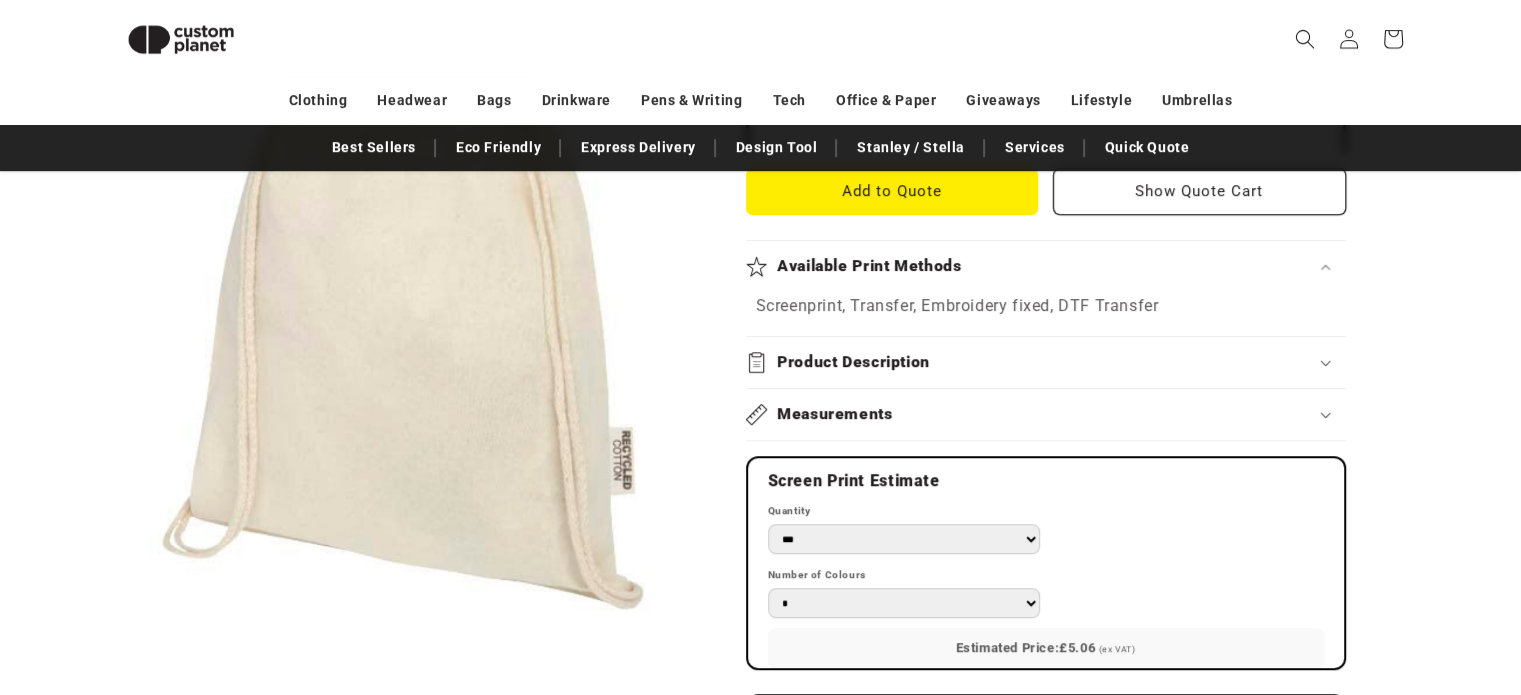 click on "Available Print Methods" at bounding box center (1046, 266) 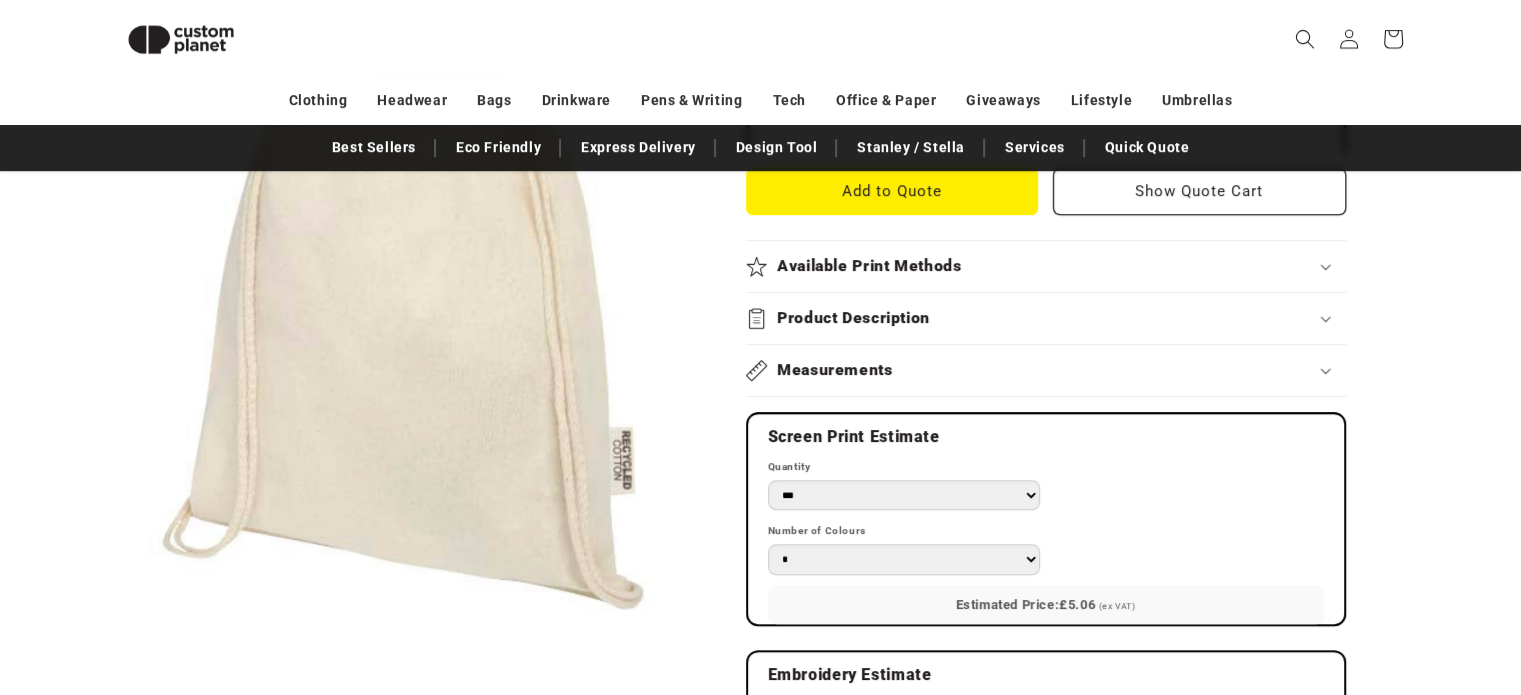 click 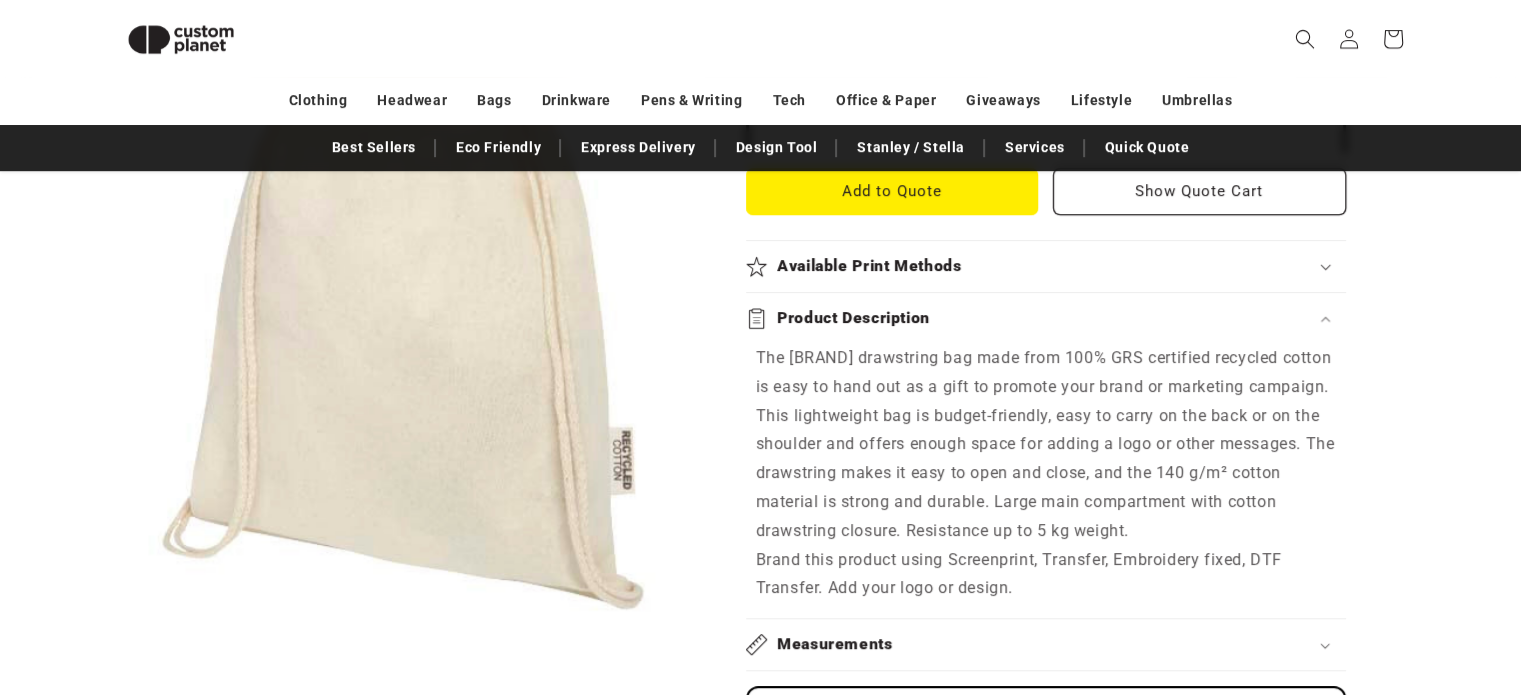 click 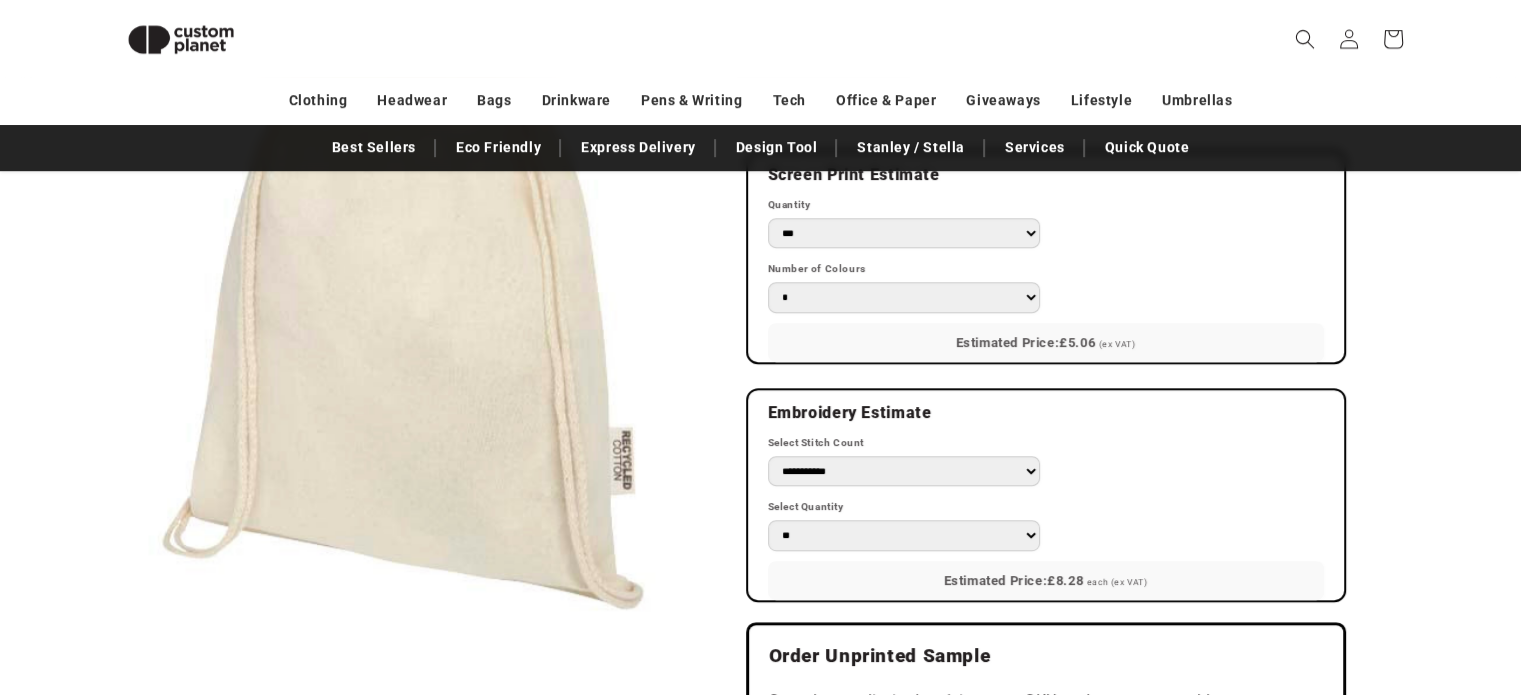 scroll, scrollTop: 1106, scrollLeft: 0, axis: vertical 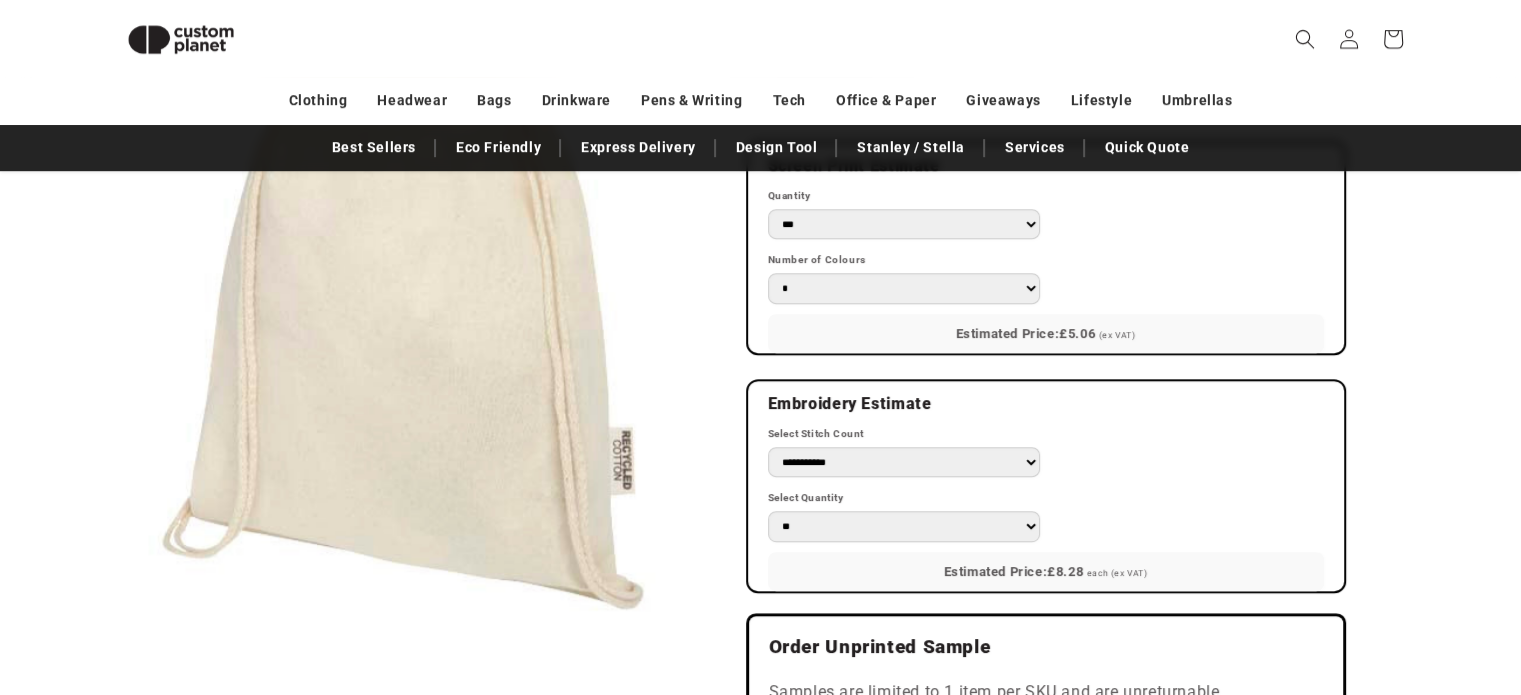 click on "***
***
***
****
****
****
*****
*****" at bounding box center (904, 224) 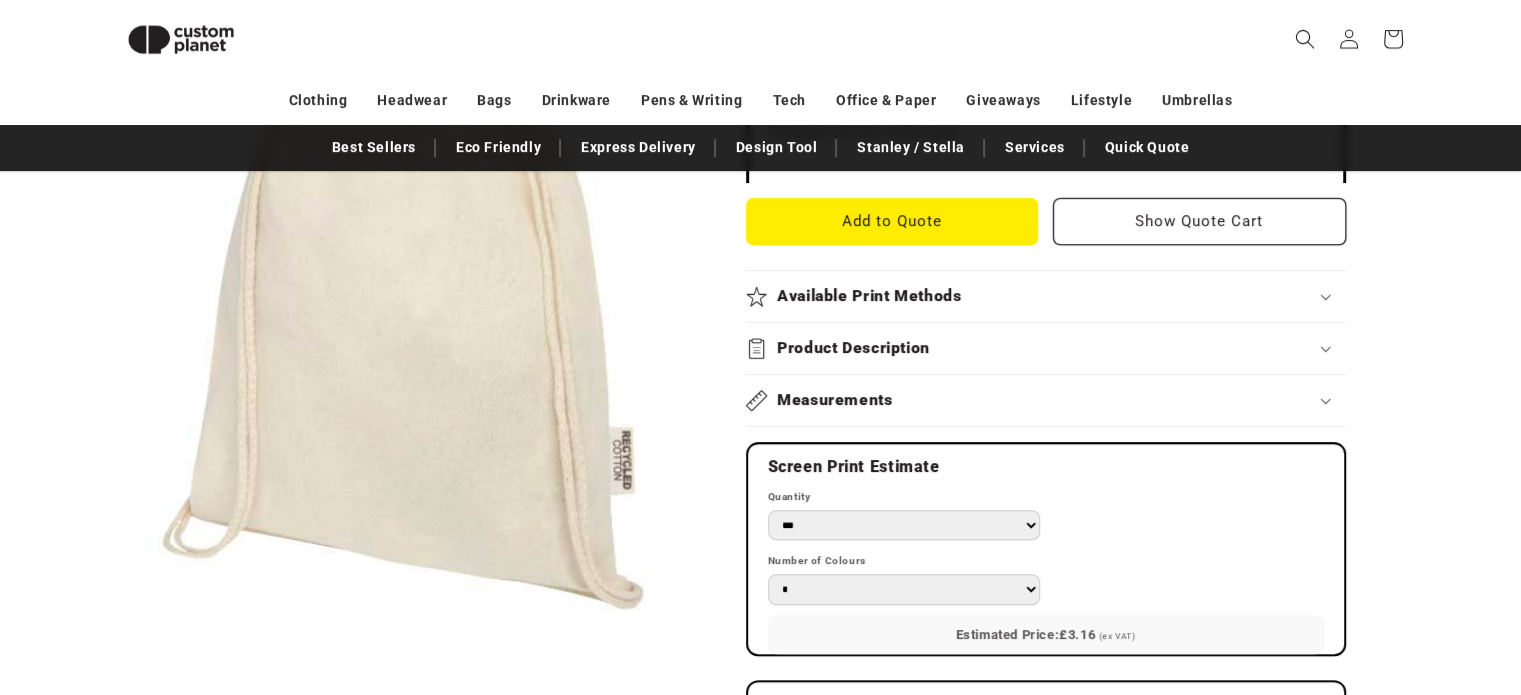 scroll, scrollTop: 809, scrollLeft: 0, axis: vertical 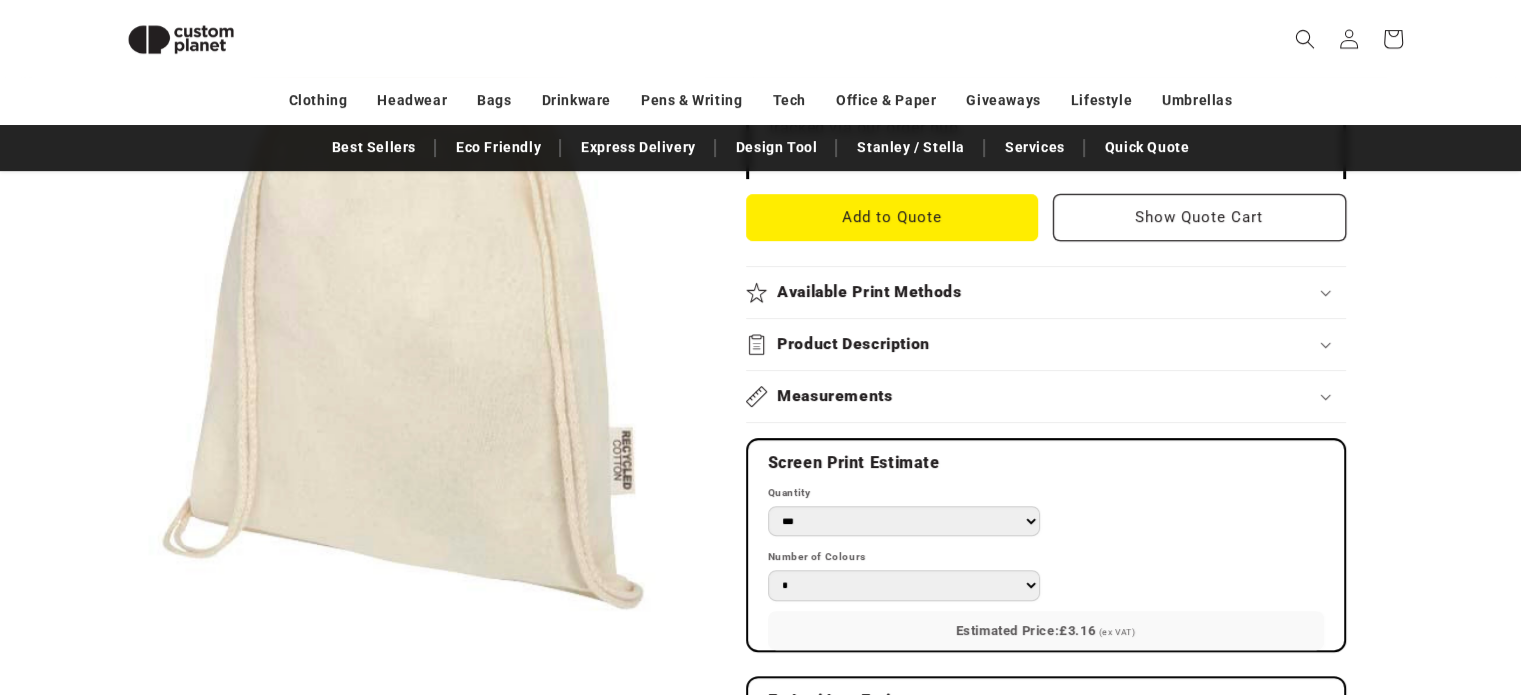 click 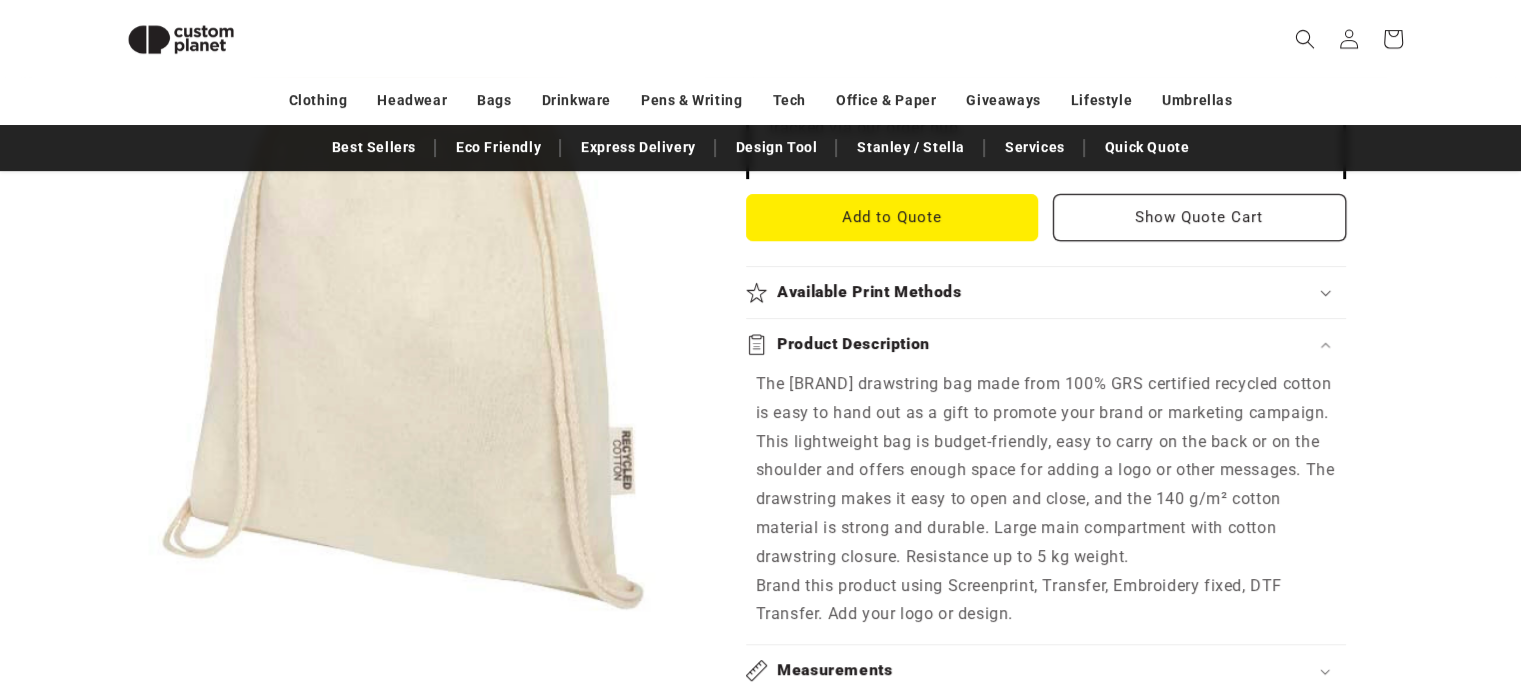 click 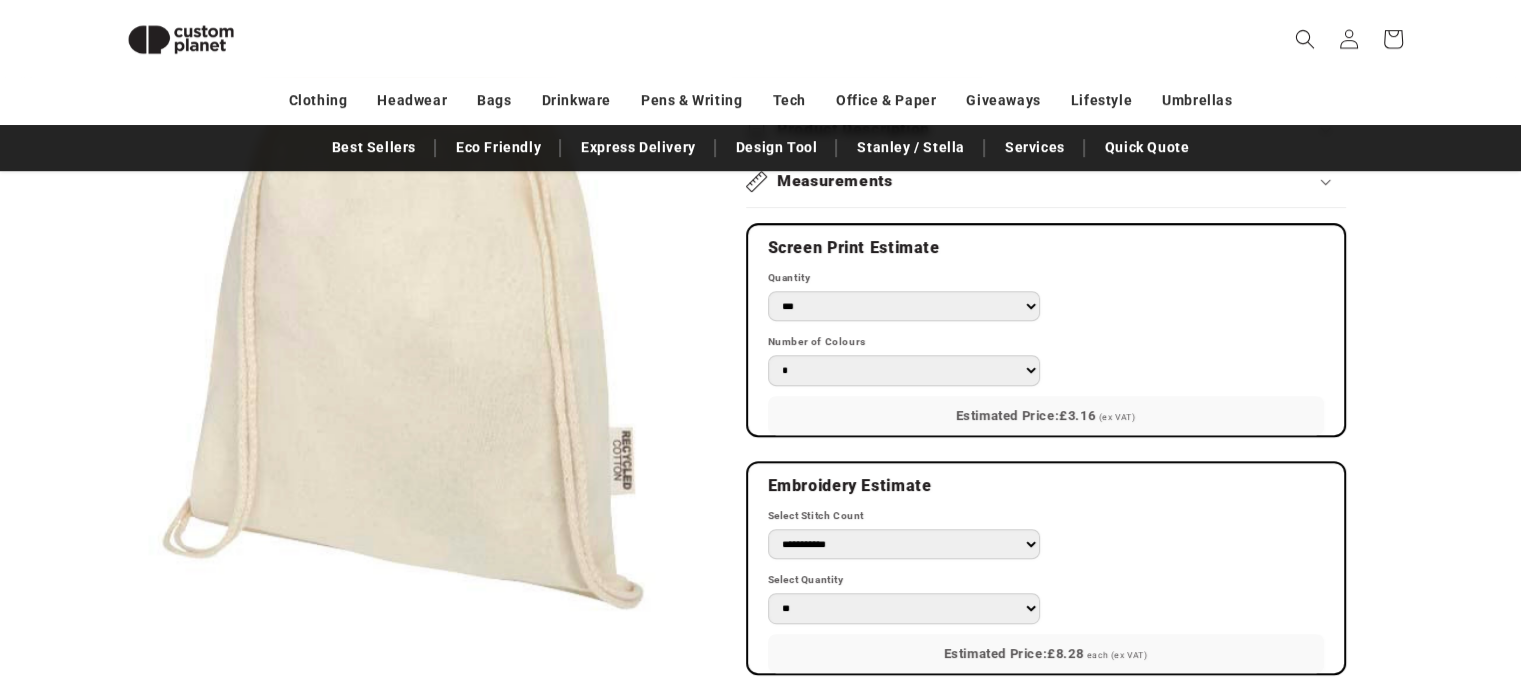 scroll, scrollTop: 1016, scrollLeft: 0, axis: vertical 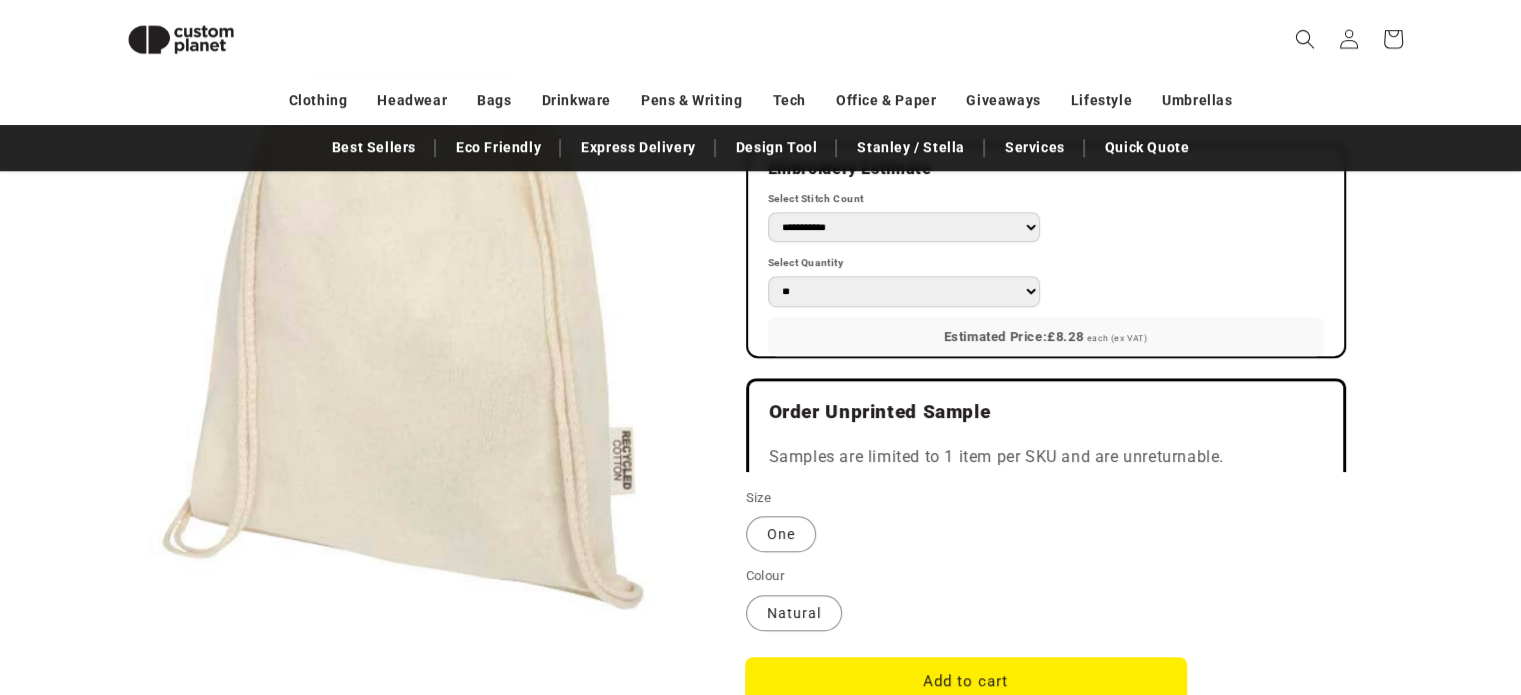 click on "Add to cart" at bounding box center (966, 681) 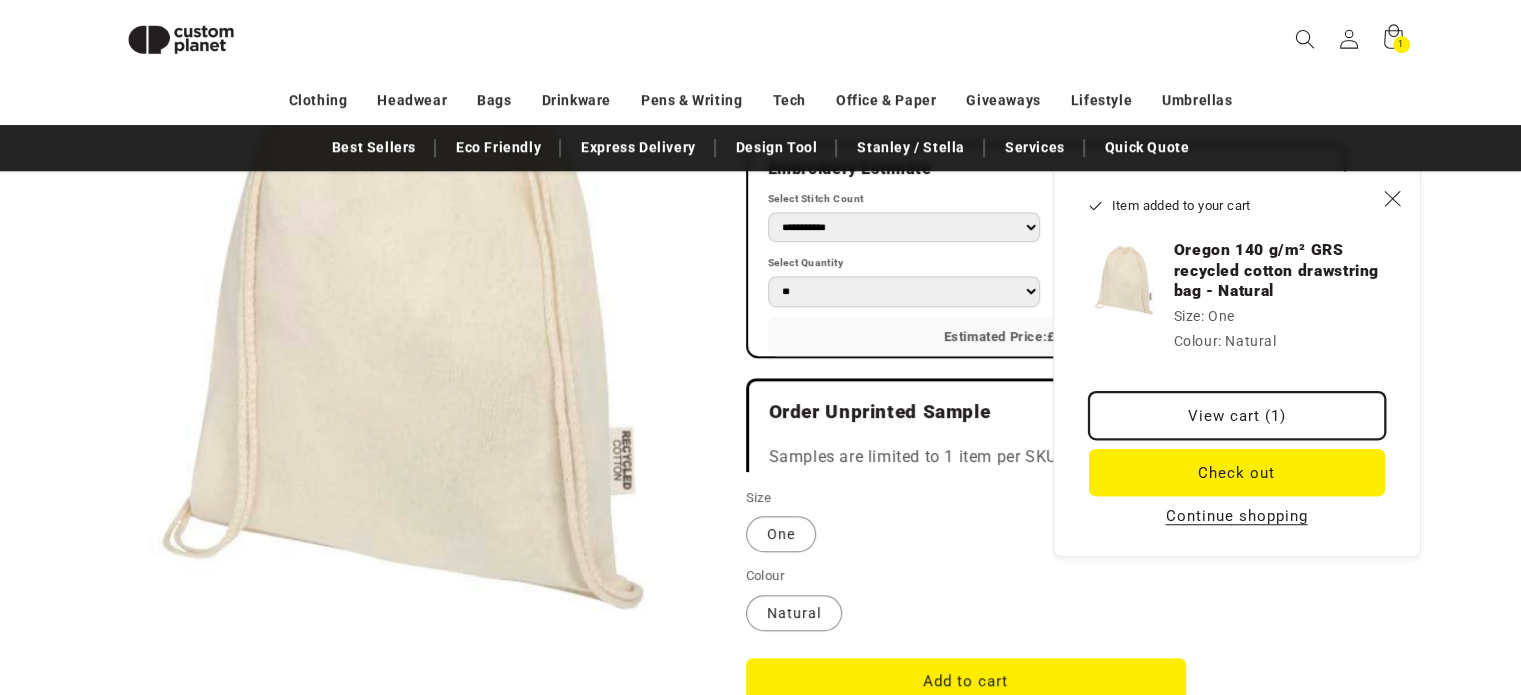 click on "View cart (1)" at bounding box center [1237, 415] 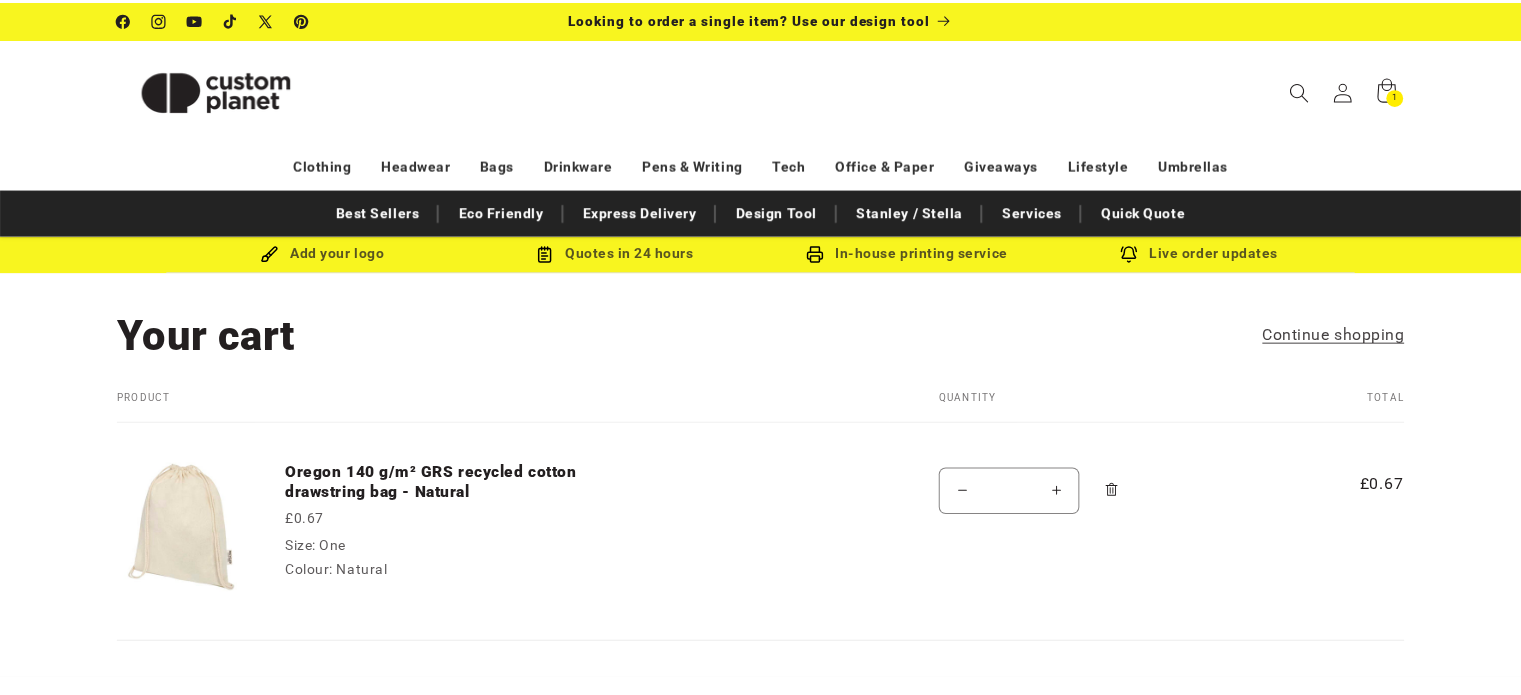 scroll, scrollTop: 0, scrollLeft: 0, axis: both 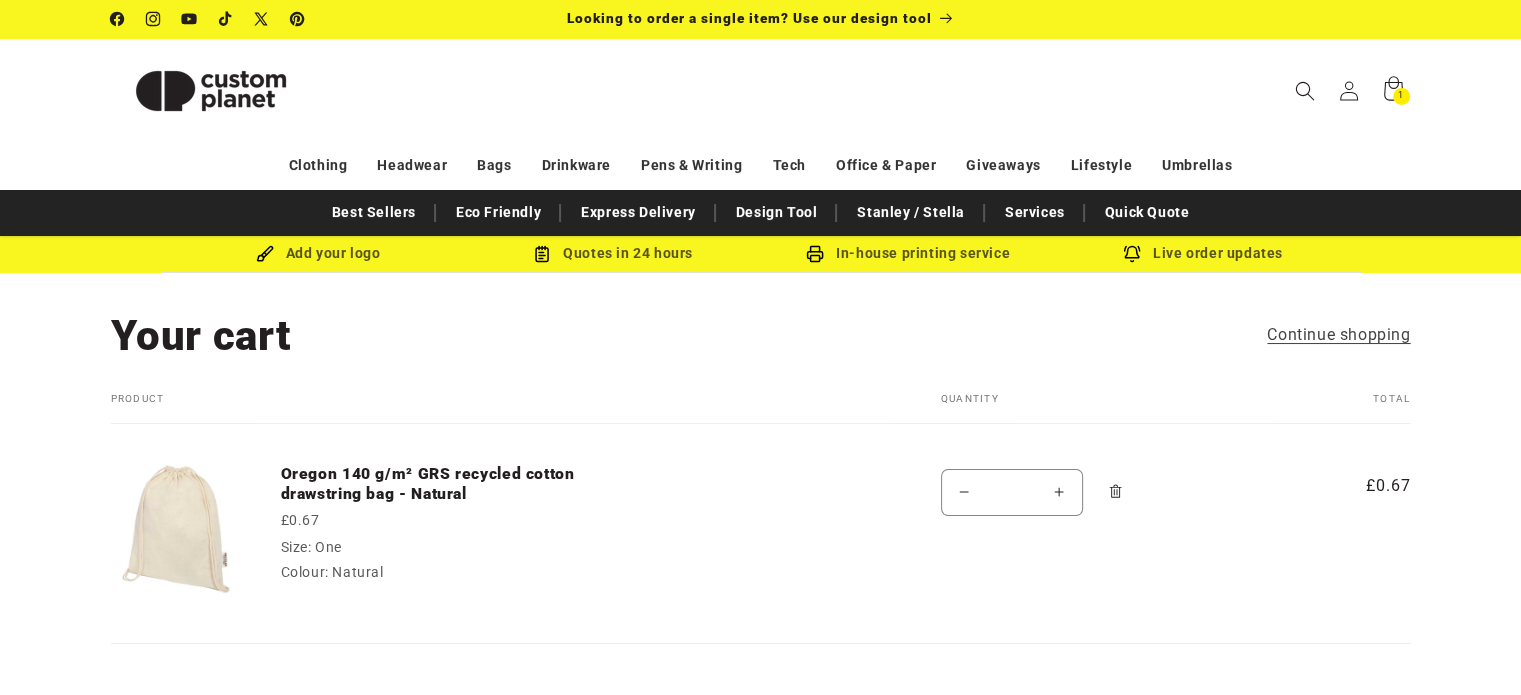 click on "Increase quantity for Oregon 140 g/m² GRS recycled cotton drawstring bag - Natural" at bounding box center (1059, 492) 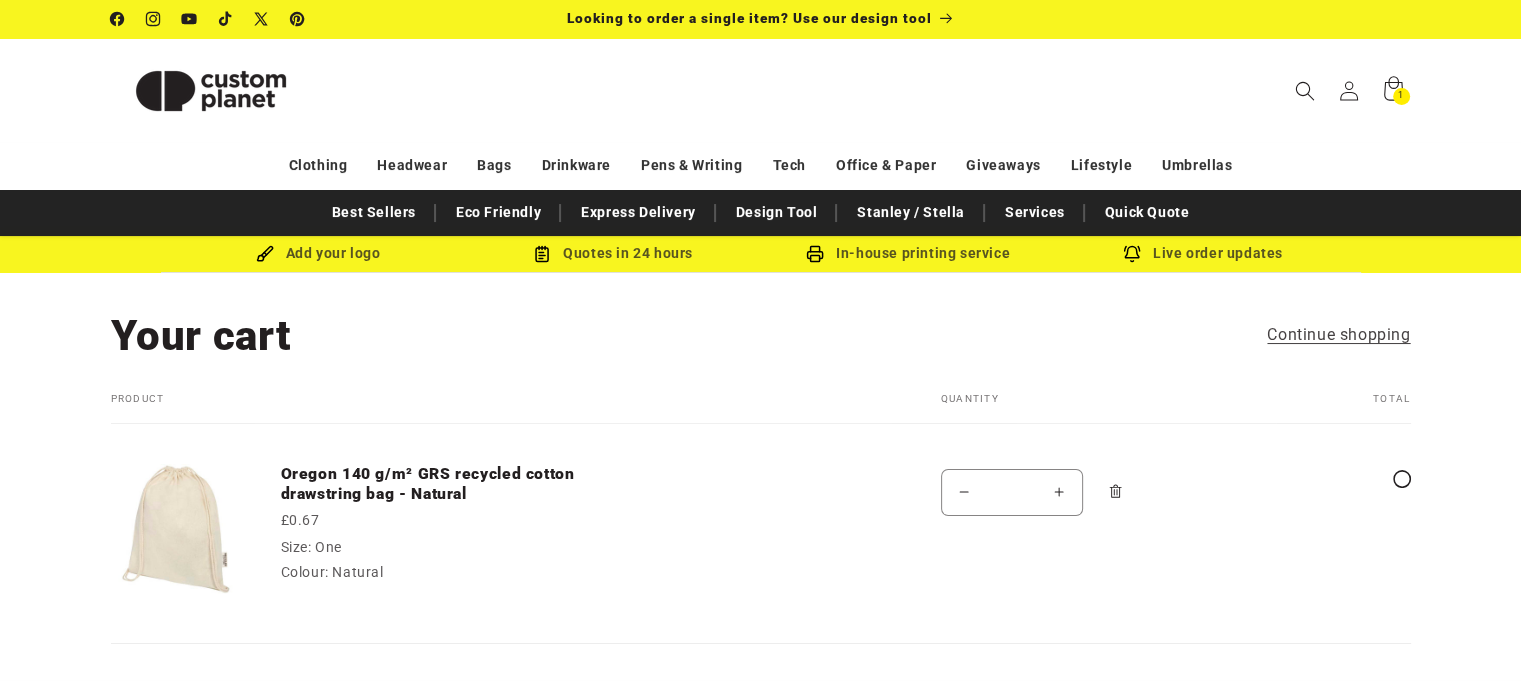 click on "Your cart
Product
Total
Quantity
Total
Oregon 140 g/m² GRS recycled cotton drawstring bag - Natural
£0.67
Size:
One
Colour:
Natural" at bounding box center (761, 519) 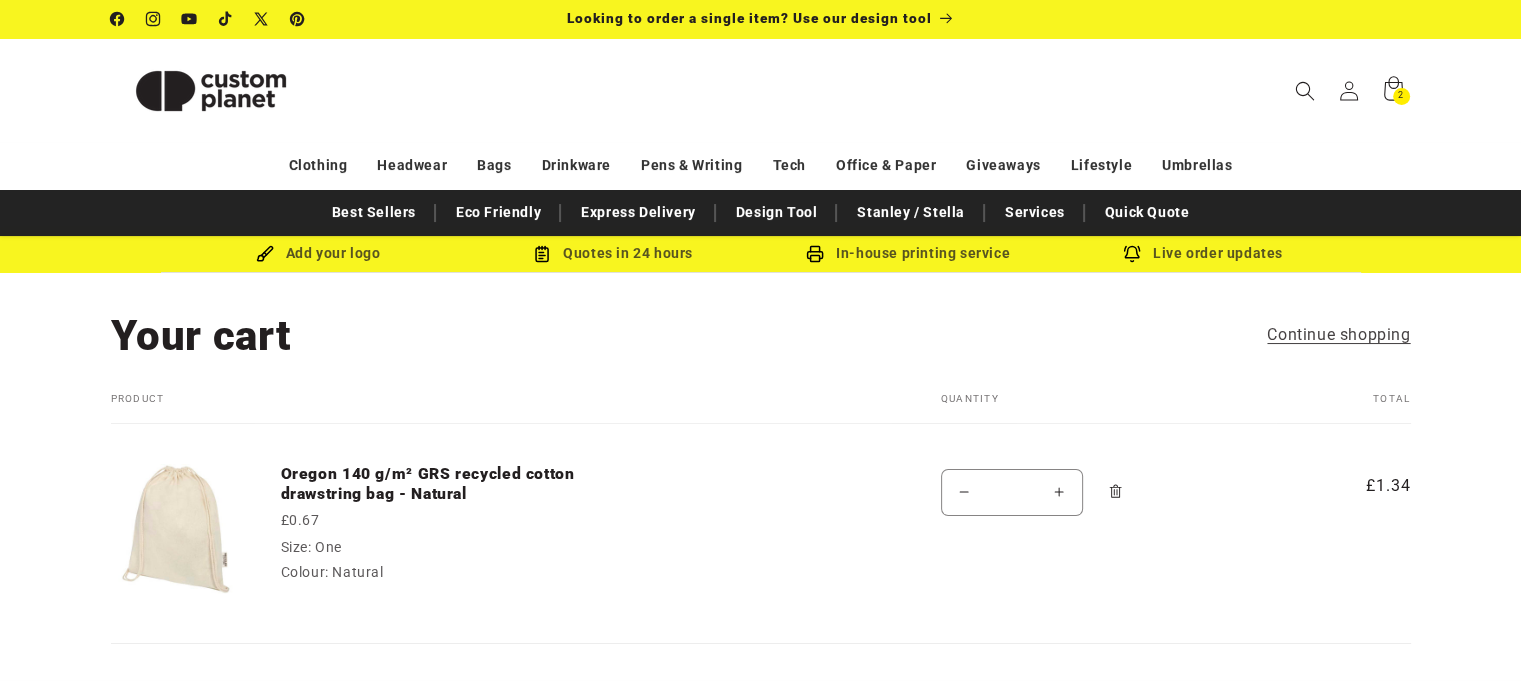 drag, startPoint x: 1020, startPoint y: 491, endPoint x: 989, endPoint y: 482, distance: 32.280025 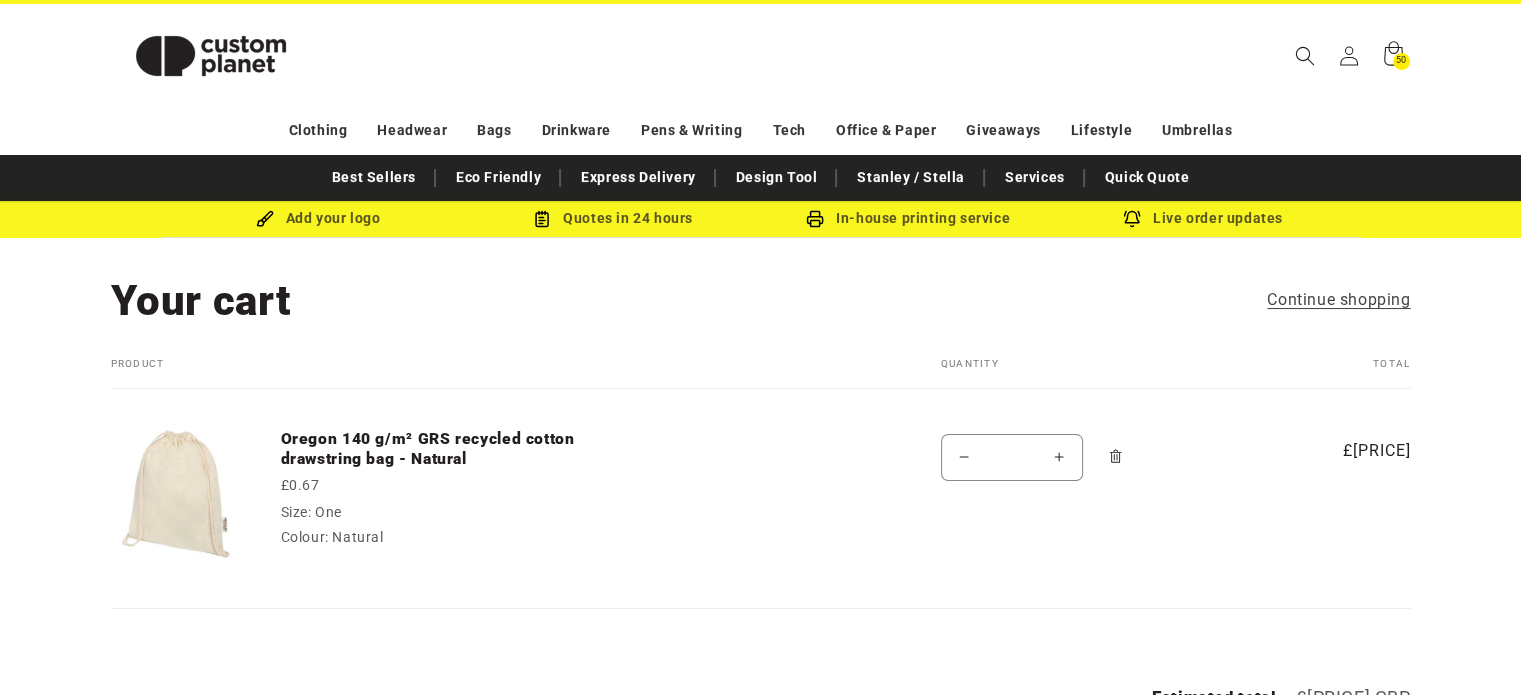 scroll, scrollTop: 45, scrollLeft: 0, axis: vertical 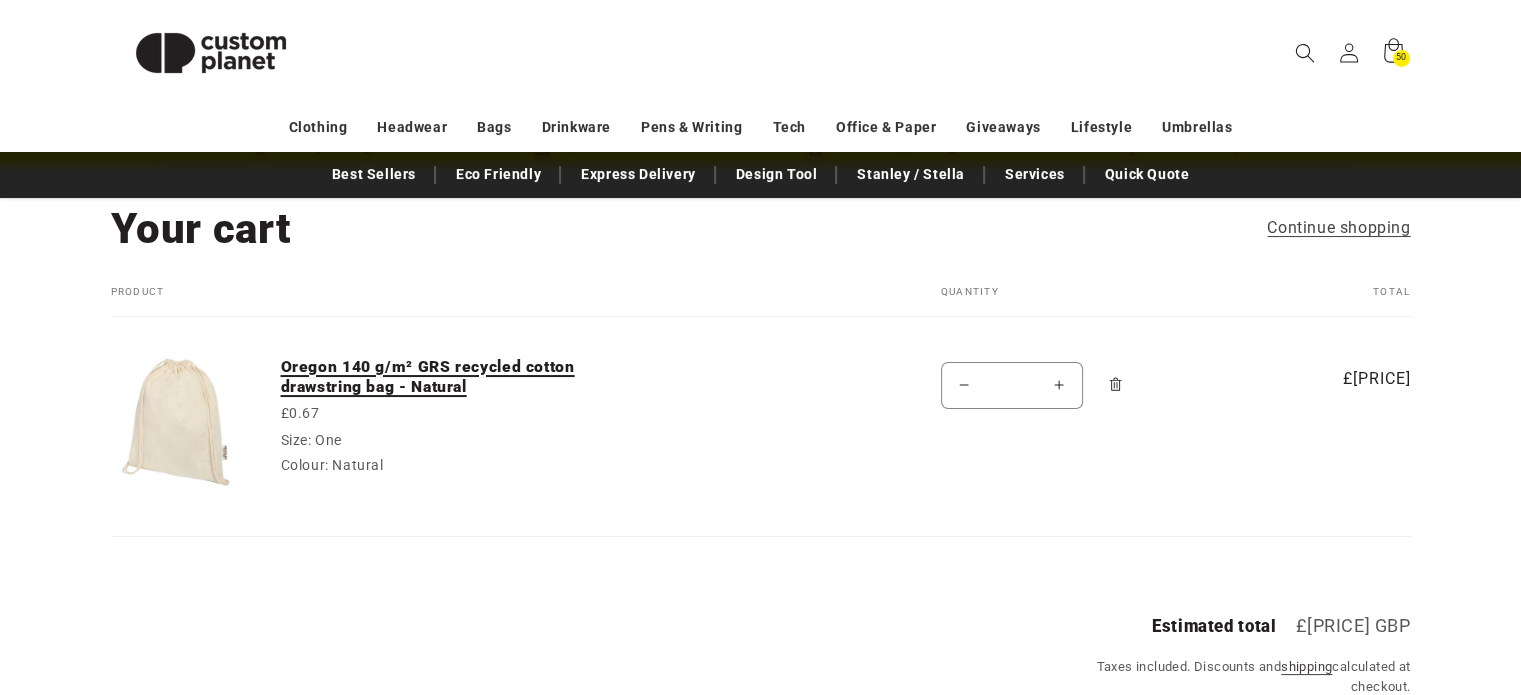 click on "Oregon 140 g/m² GRS recycled cotton drawstring bag - Natural" at bounding box center (431, 377) 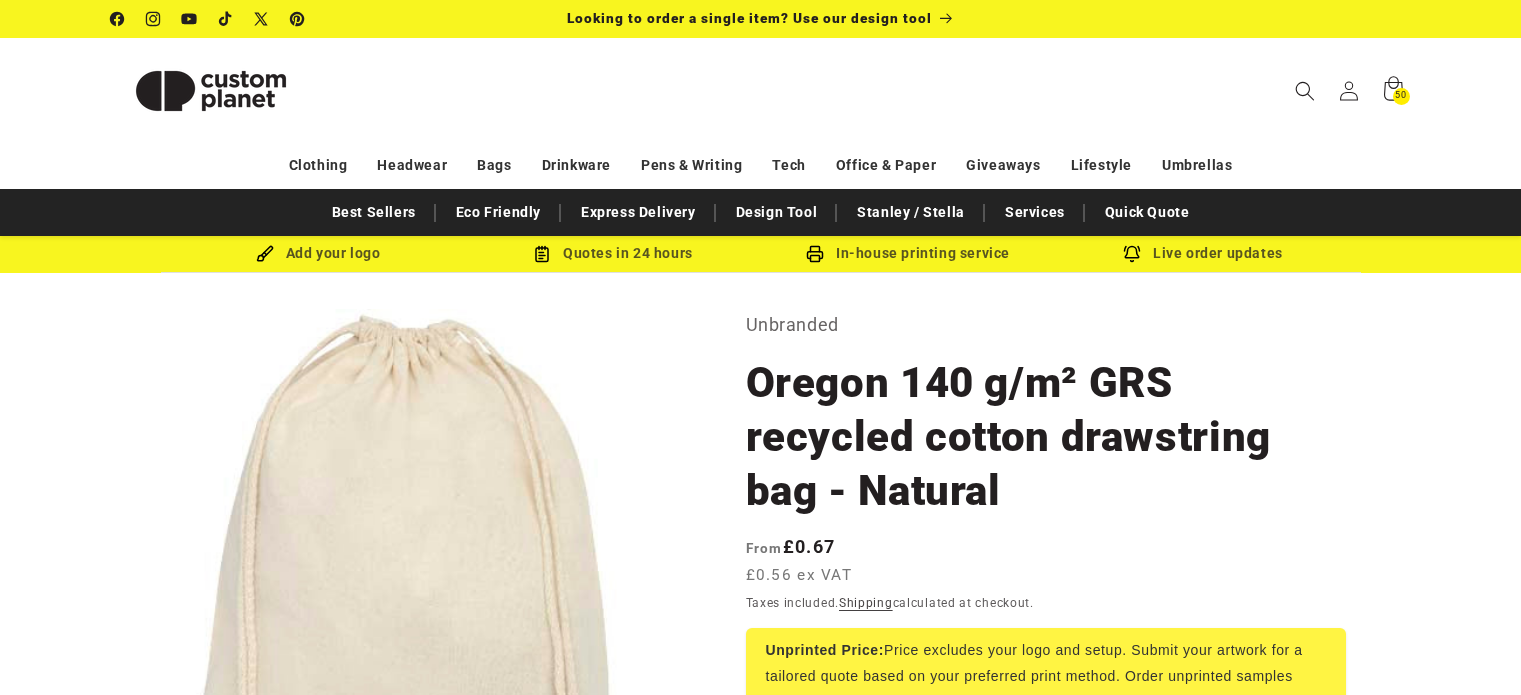 scroll, scrollTop: 0, scrollLeft: 0, axis: both 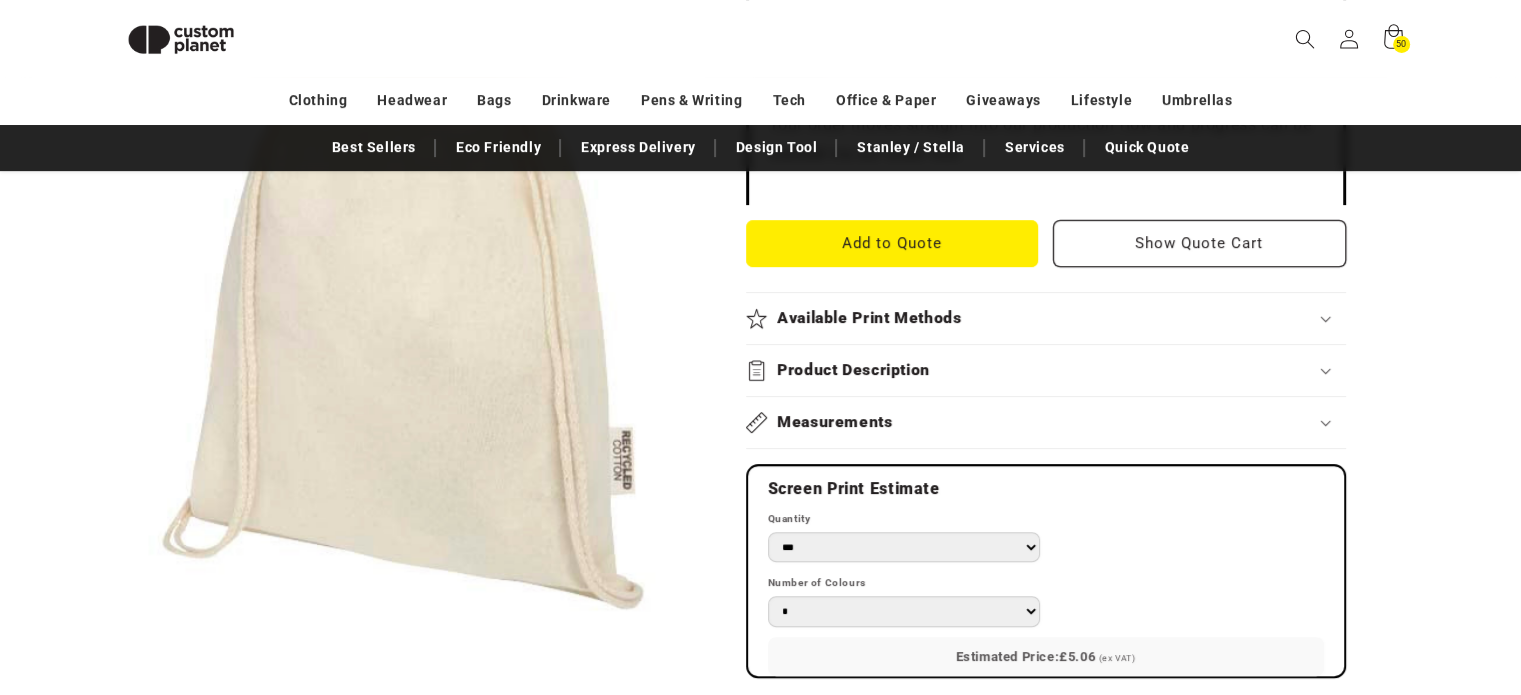 drag, startPoint x: 1524, startPoint y: 55, endPoint x: 1530, endPoint y: 244, distance: 189.09521 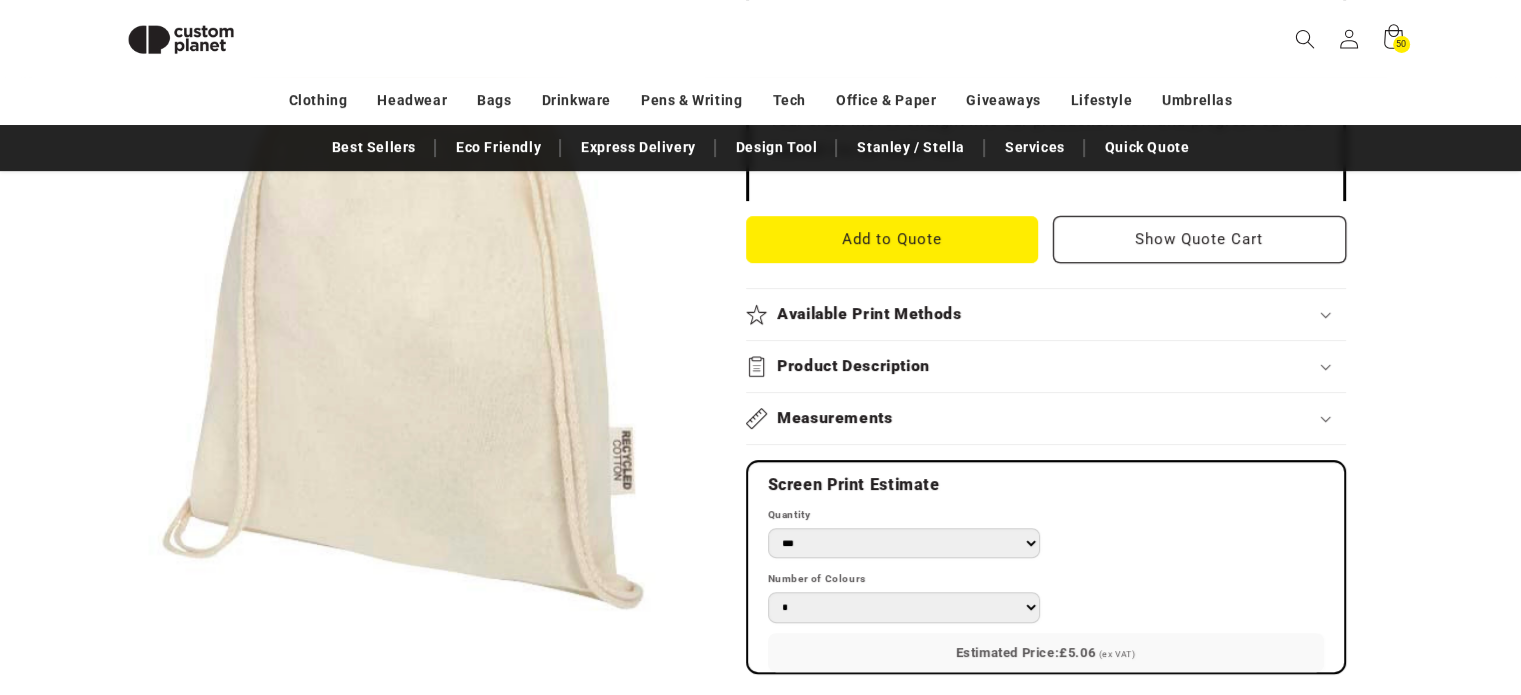 click on "Measurements" at bounding box center [1046, 418] 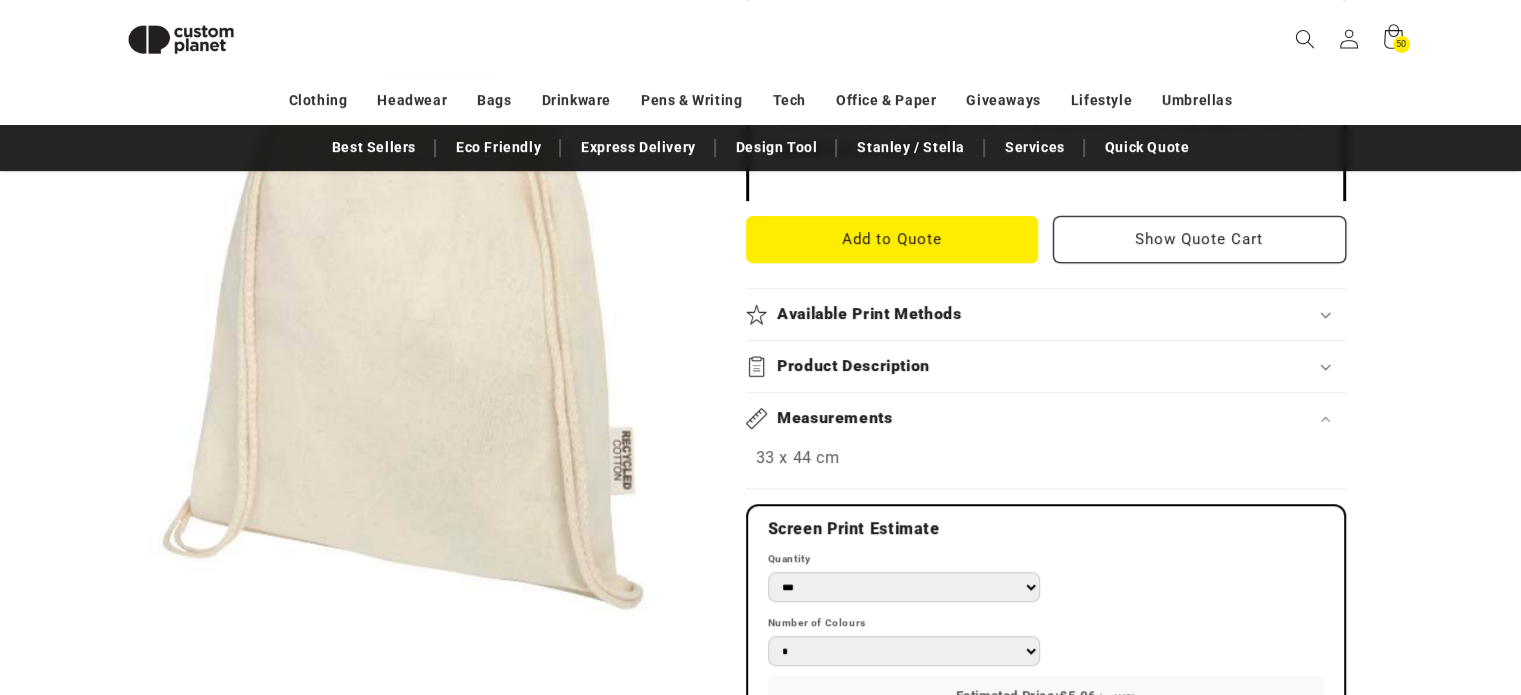 scroll, scrollTop: 748, scrollLeft: 0, axis: vertical 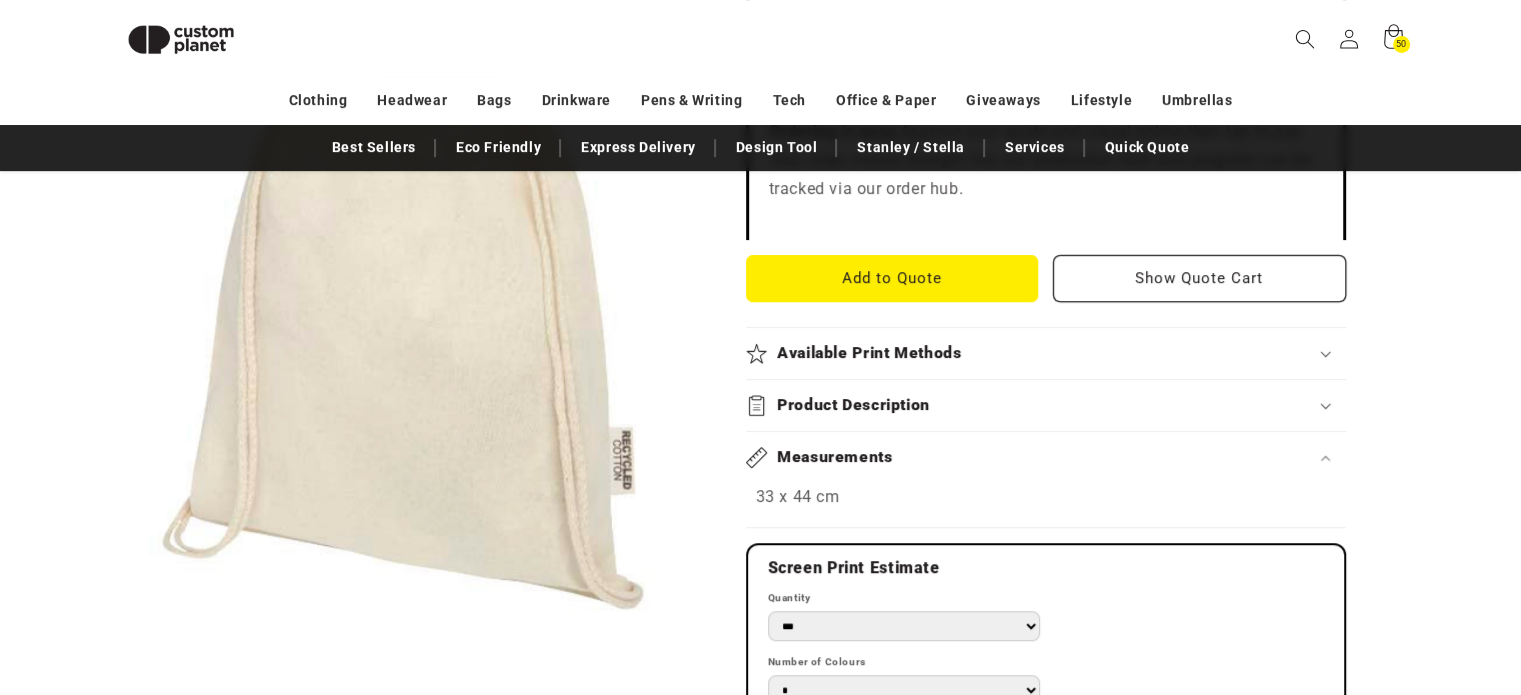 click on "Skip to product information
Open media 1 in modal
1
/
of
1
Unbranded
Oregon 140 g/m² GRS recycled cotton drawstring bag - Natural
Oregon 140 g/m² GRS recycled cotton drawstring bag - Natural
Regular price
From  £0.67
£0.56 ex VAT
Regular price
Sale price
£0.67
/" at bounding box center [760, 472] 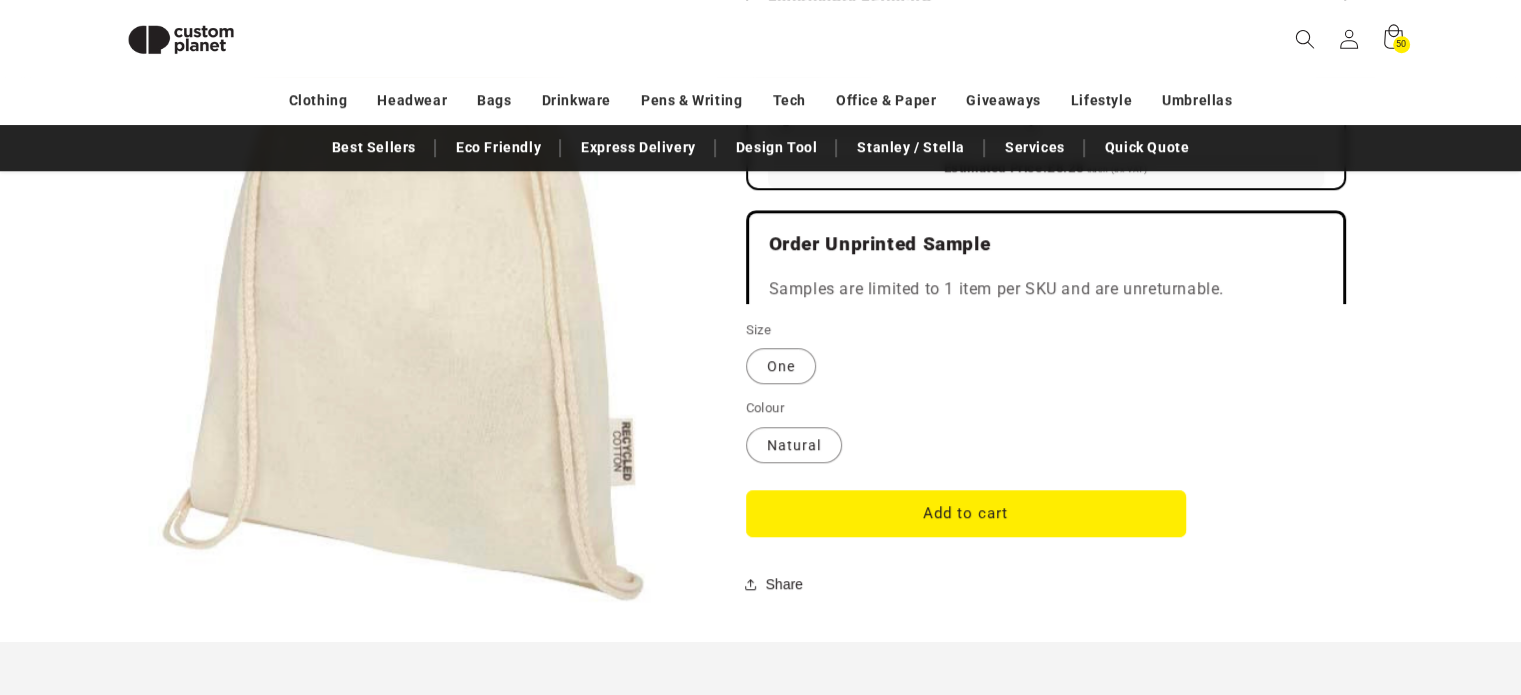 scroll, scrollTop: 1557, scrollLeft: 0, axis: vertical 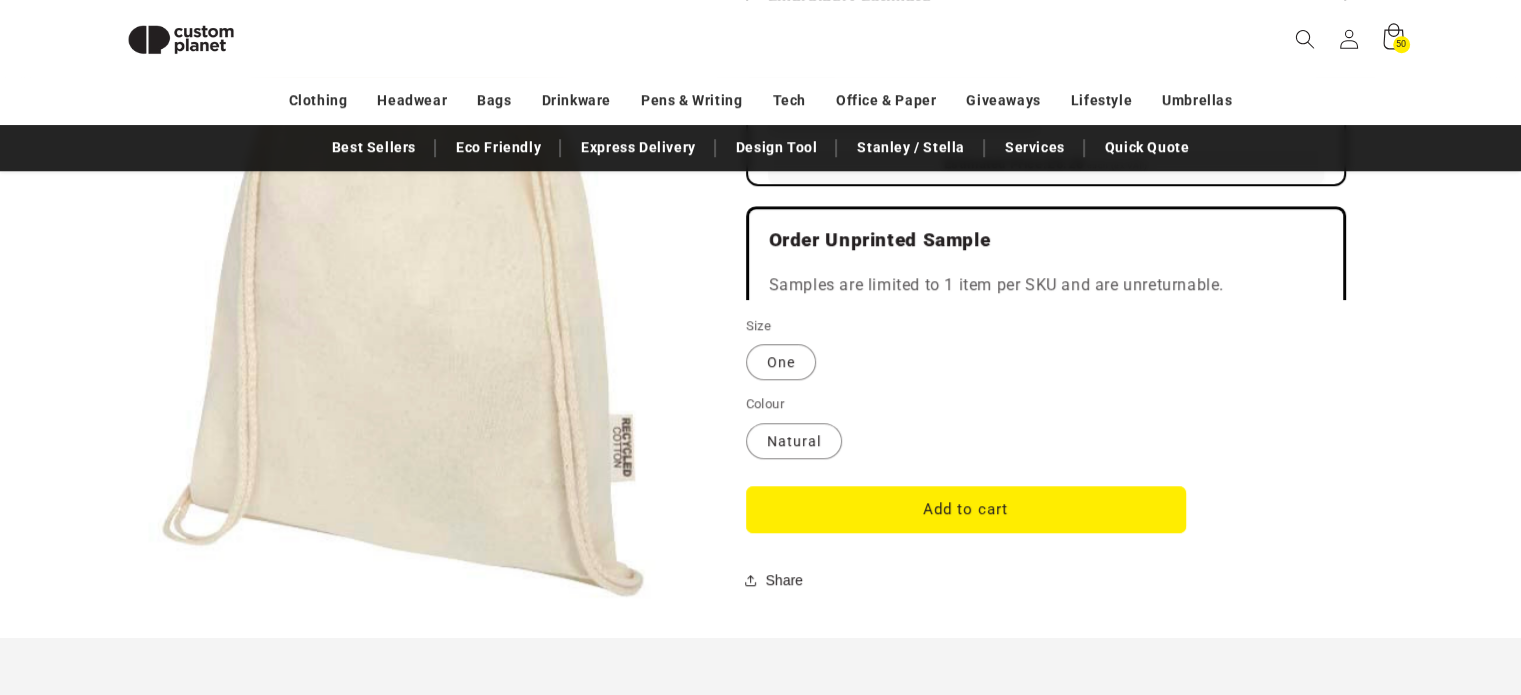 click on "50" at bounding box center (1400, 44) 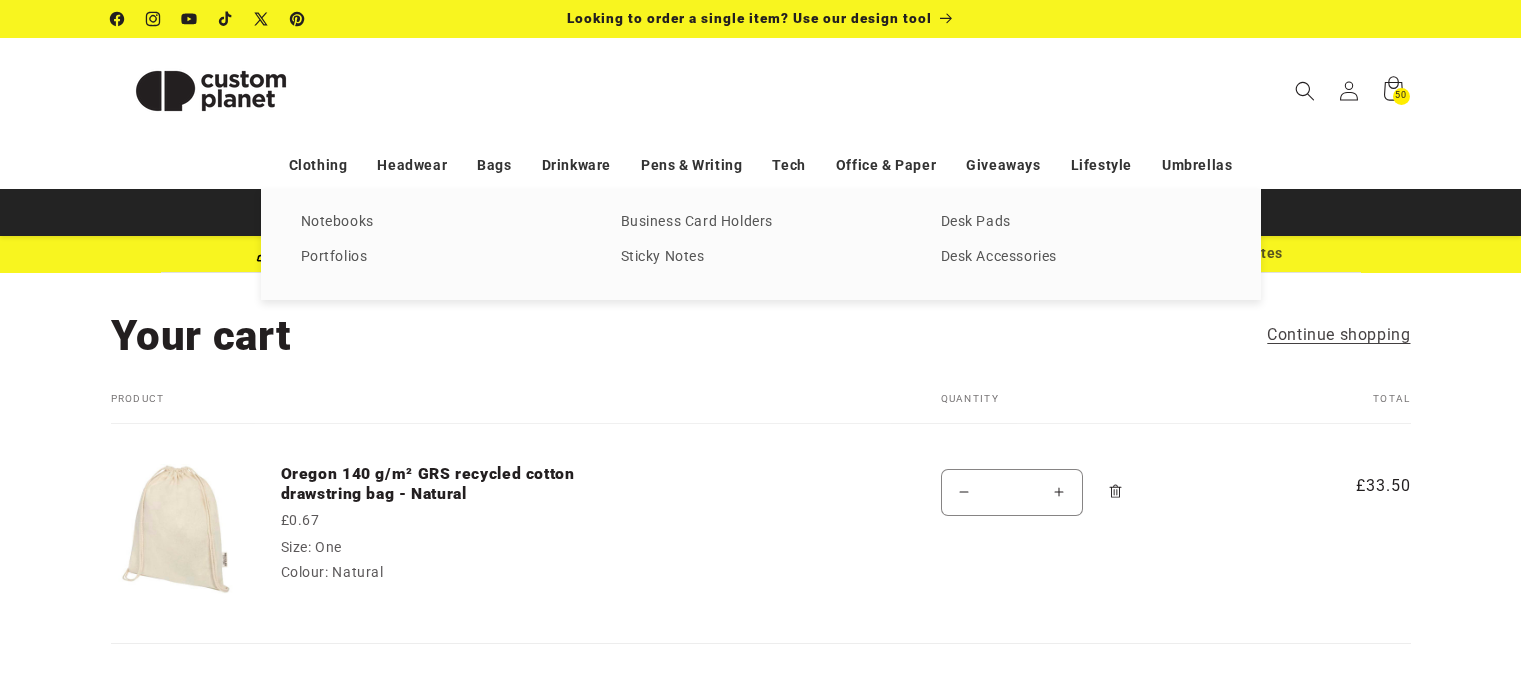 scroll, scrollTop: 0, scrollLeft: 0, axis: both 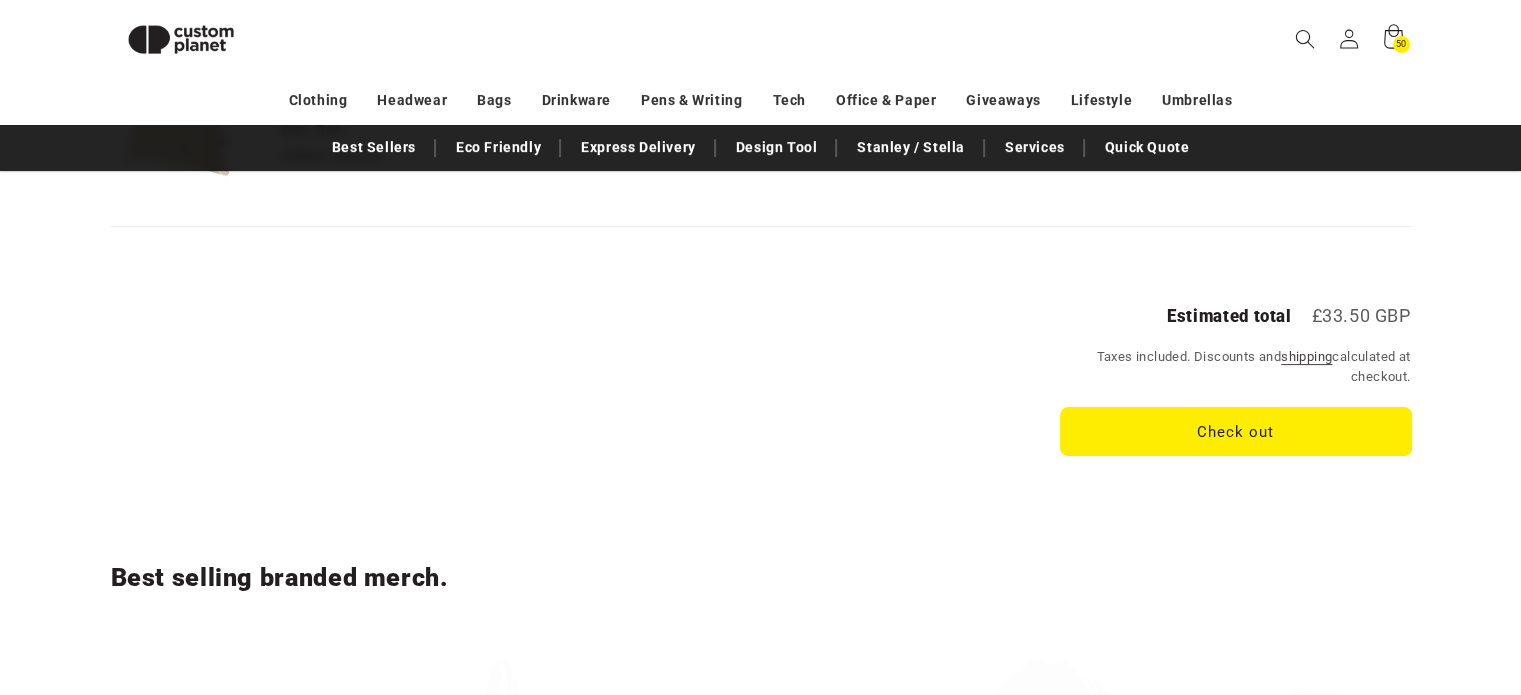 drag, startPoint x: 1142, startPoint y: 428, endPoint x: 1132, endPoint y: 431, distance: 10.440307 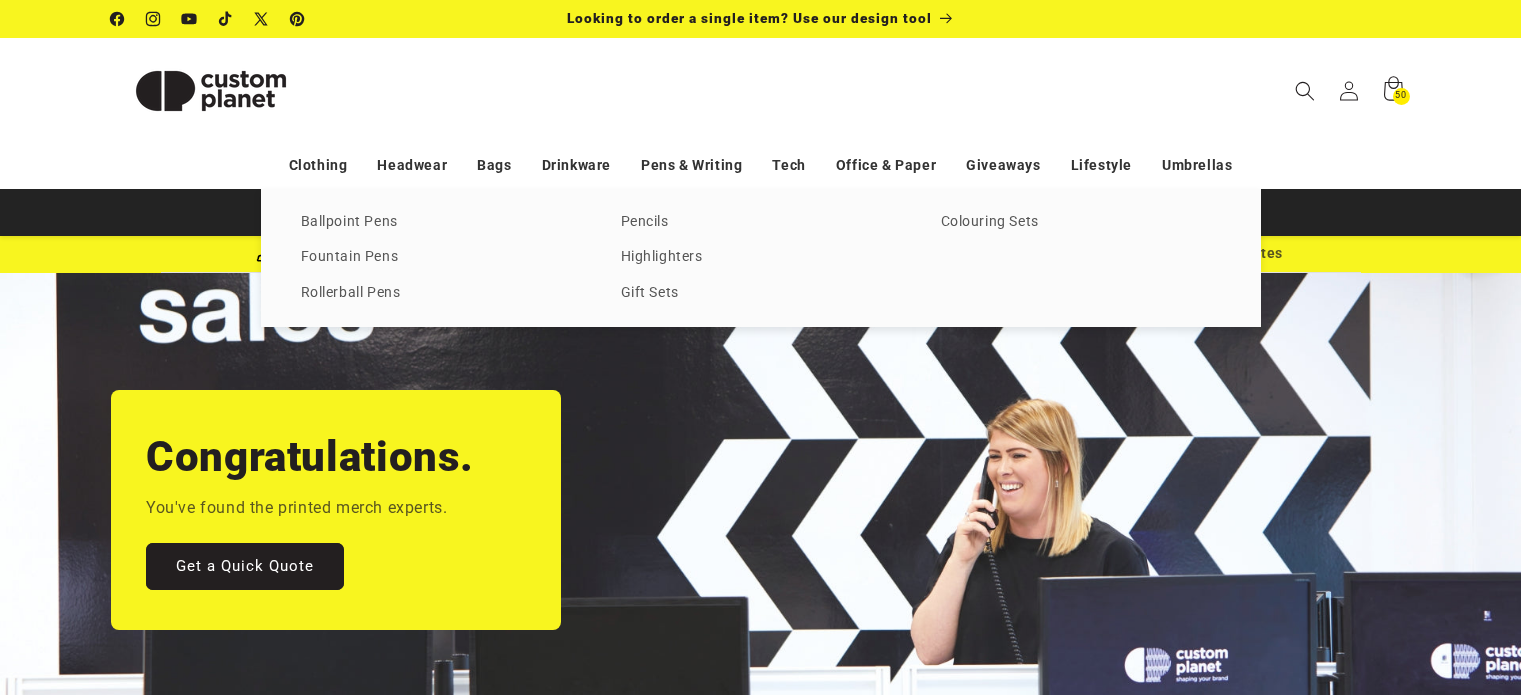 scroll, scrollTop: 0, scrollLeft: 0, axis: both 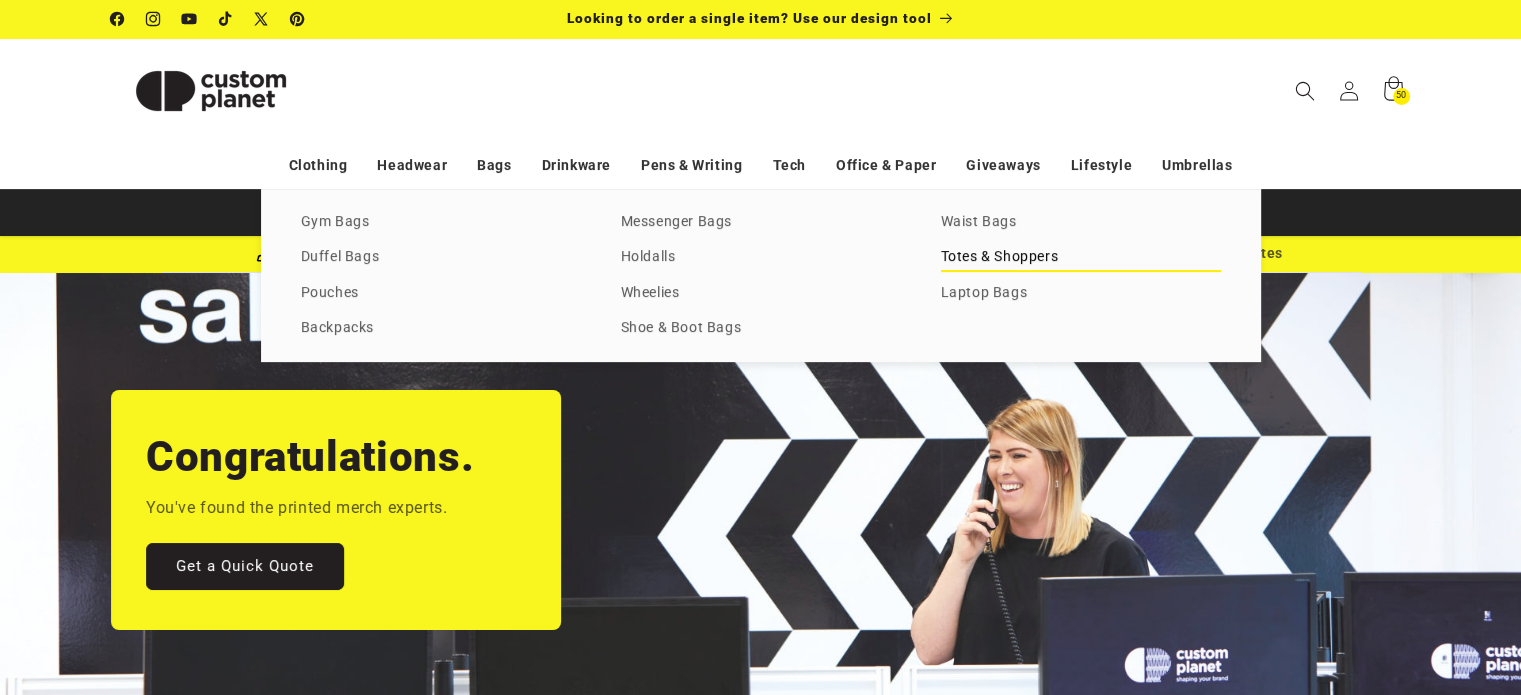 click on "Totes & Shoppers" at bounding box center (1081, 257) 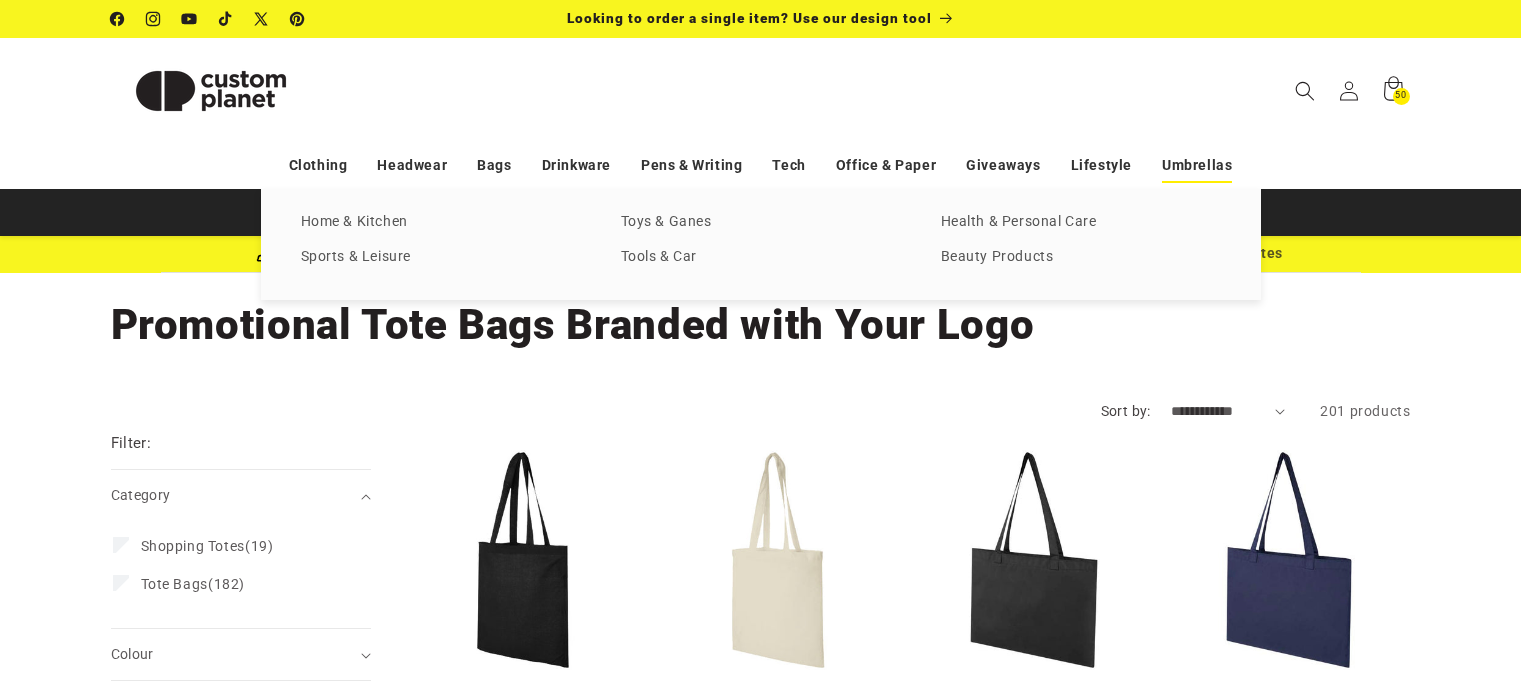 scroll, scrollTop: 0, scrollLeft: 0, axis: both 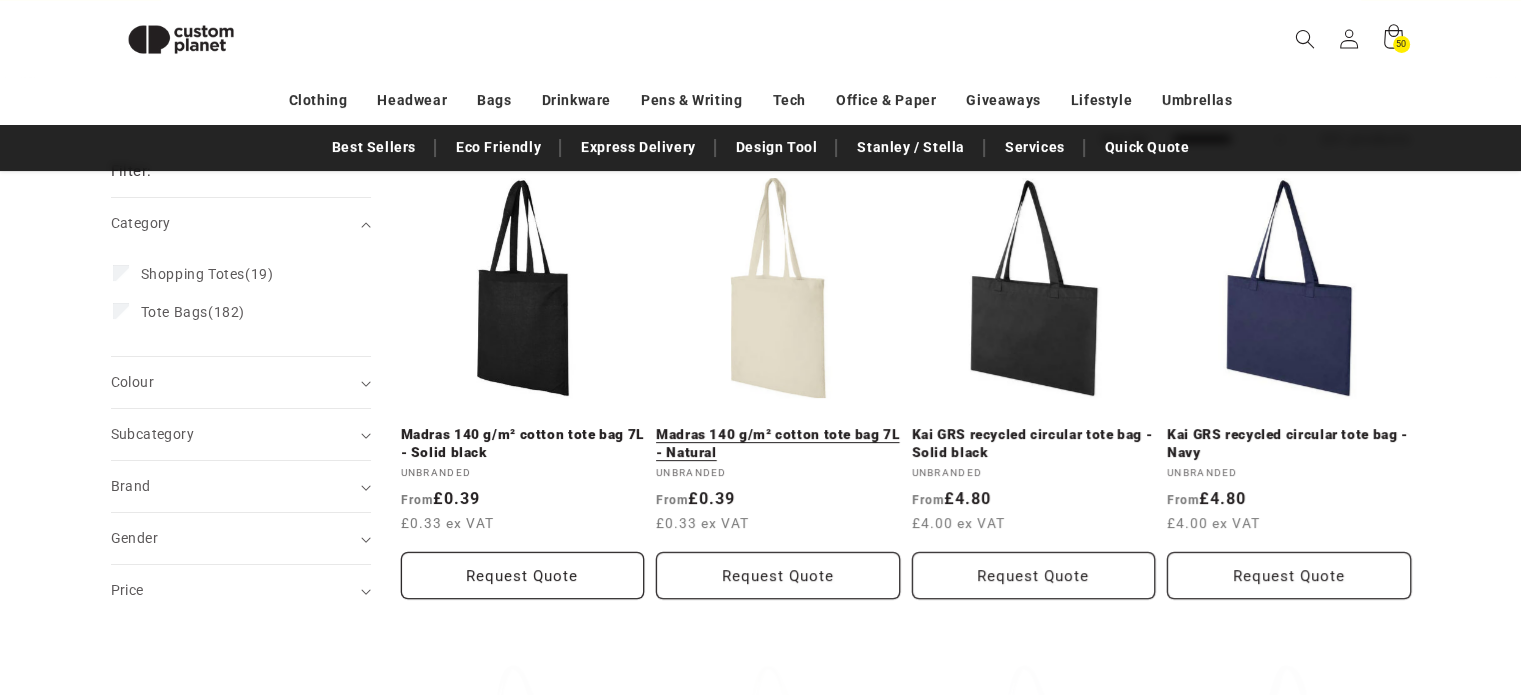 click on "Madras 140 g/m² cotton tote bag 7L - Natural" at bounding box center (778, 443) 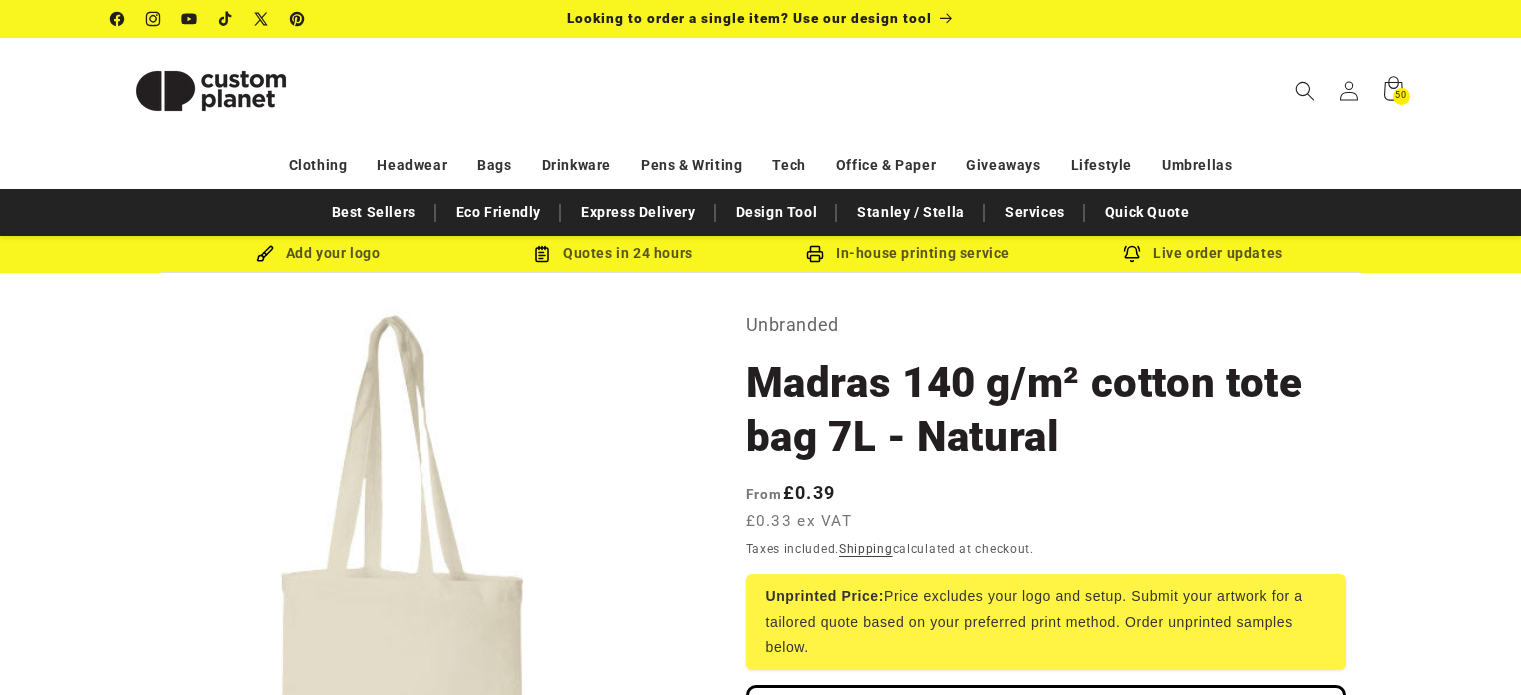 scroll, scrollTop: 0, scrollLeft: 0, axis: both 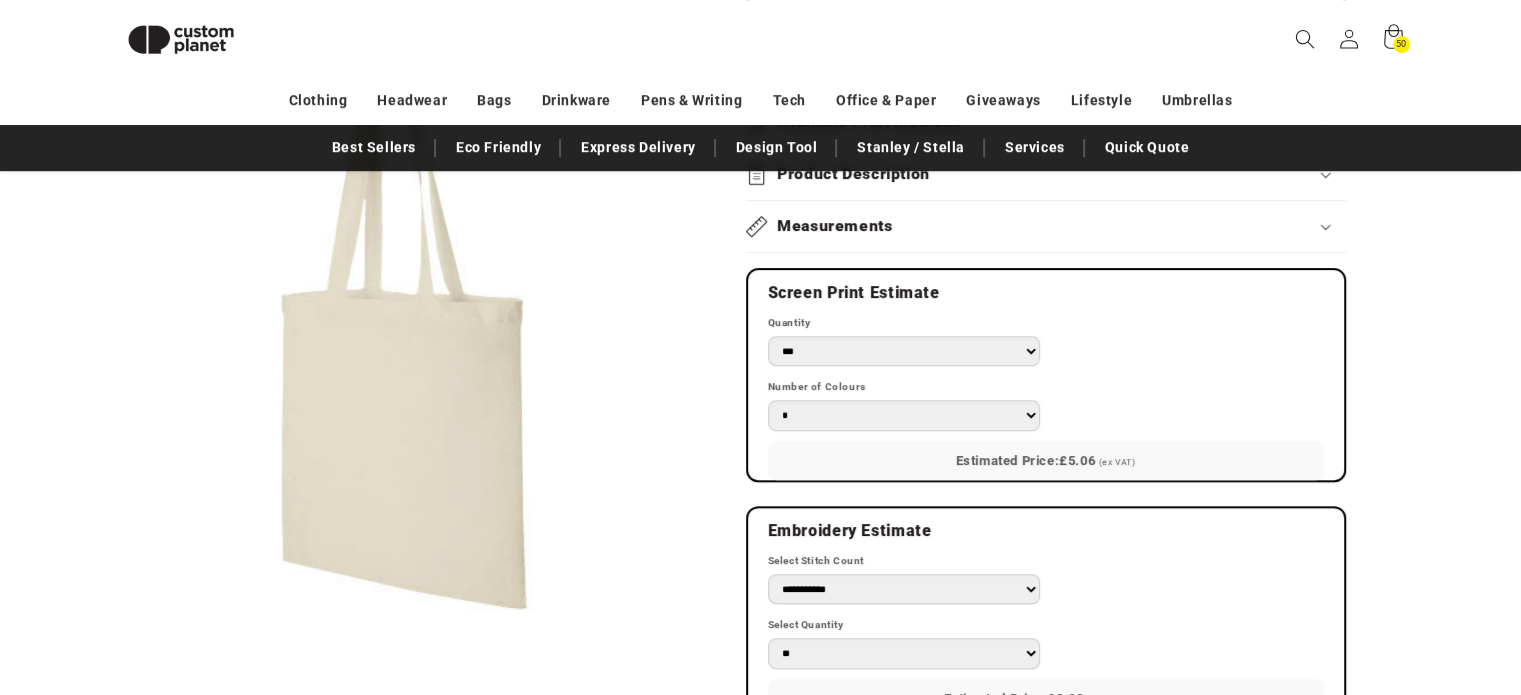 click on "***
***
***
****
****
****
*****
*****" at bounding box center (904, 351) 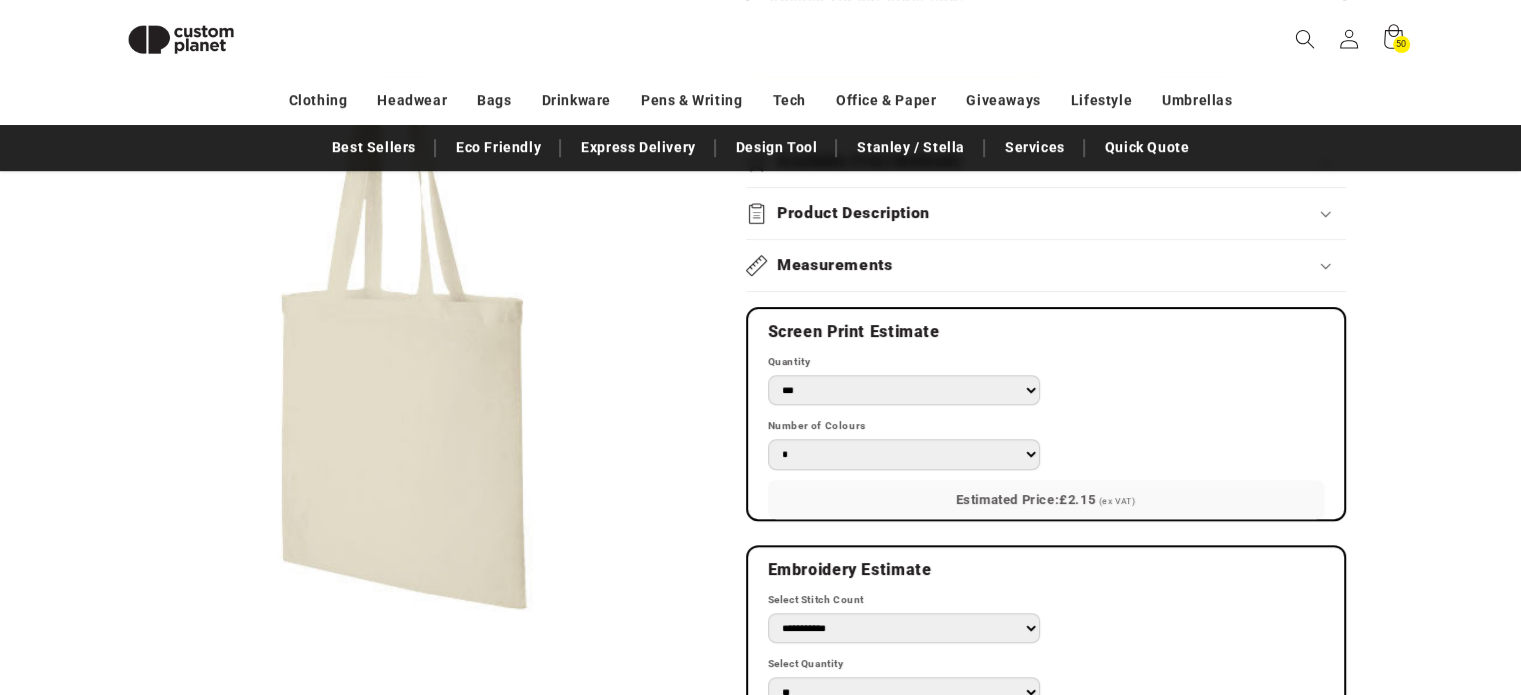 scroll, scrollTop: 903, scrollLeft: 0, axis: vertical 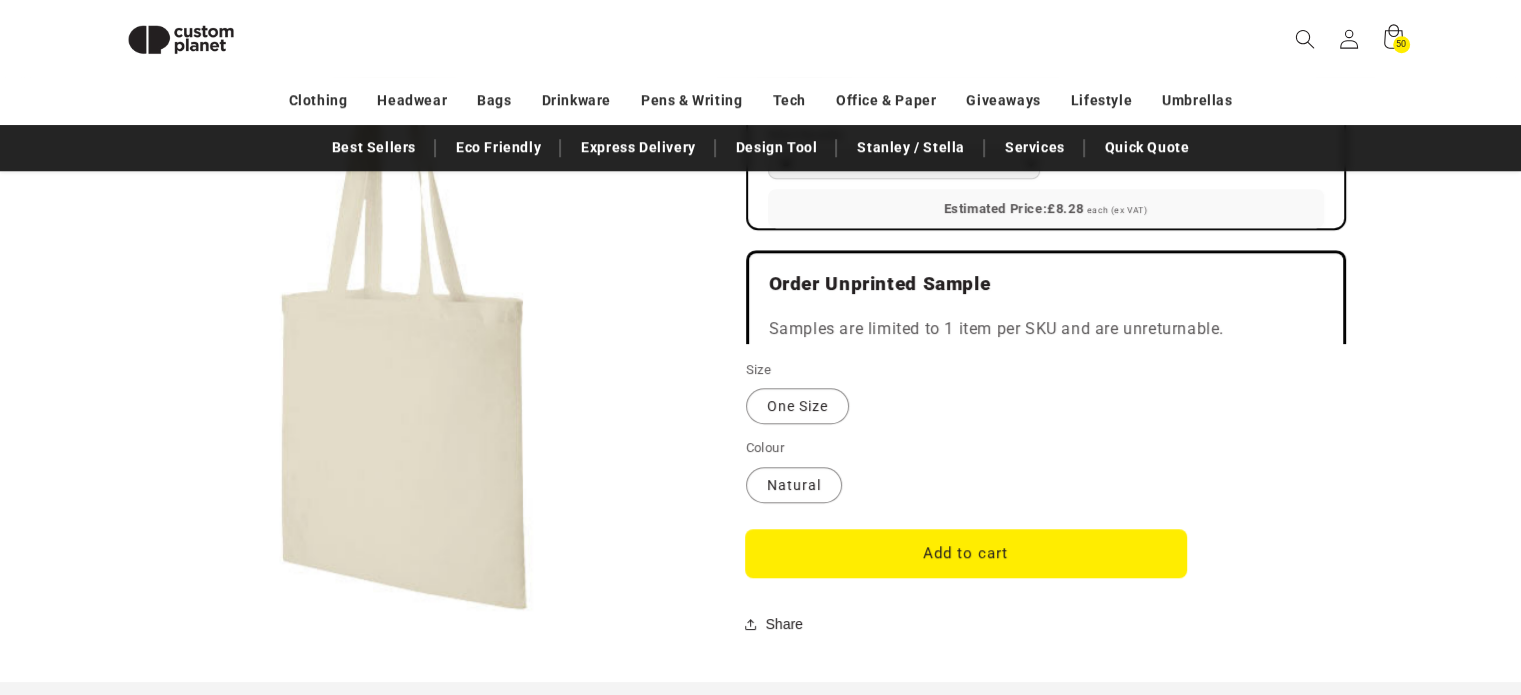 click on "Add to cart" at bounding box center (966, 553) 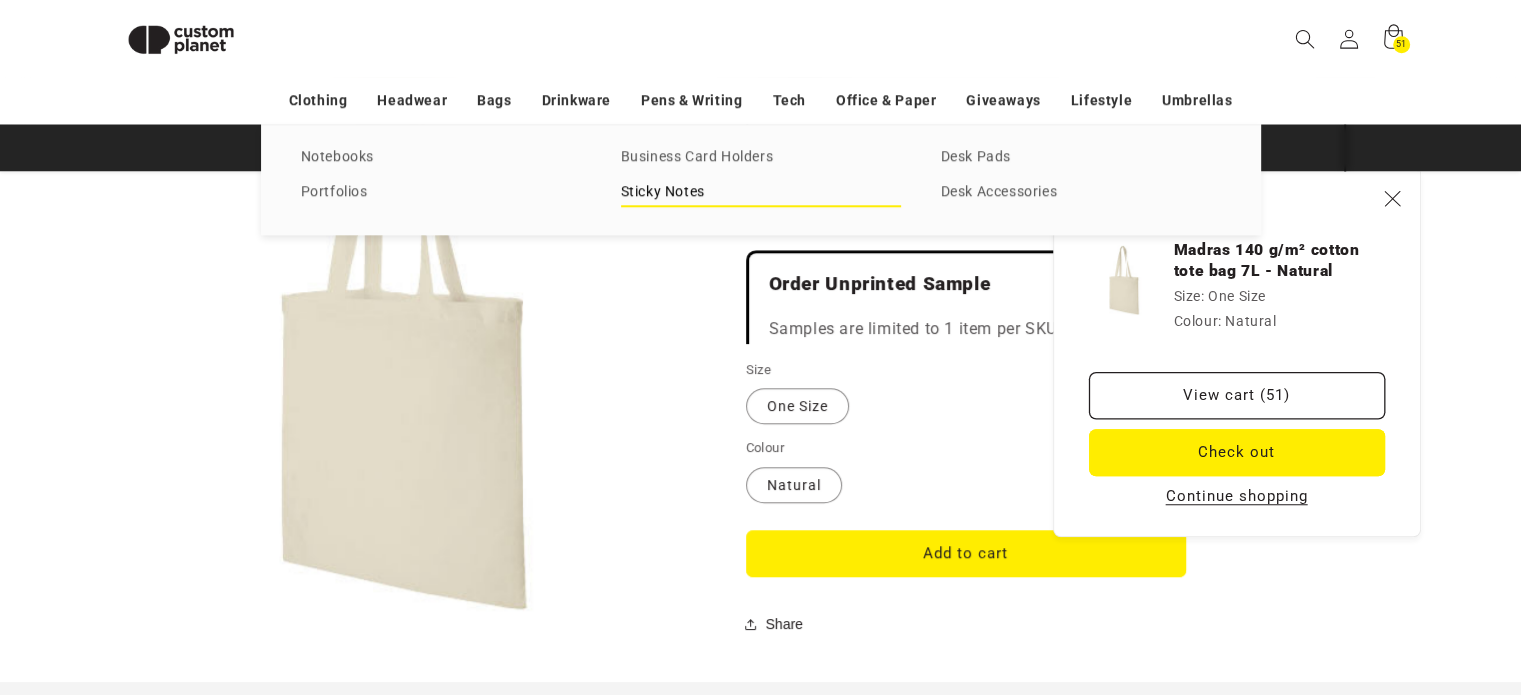 click on "Sticky Notes" at bounding box center (761, 192) 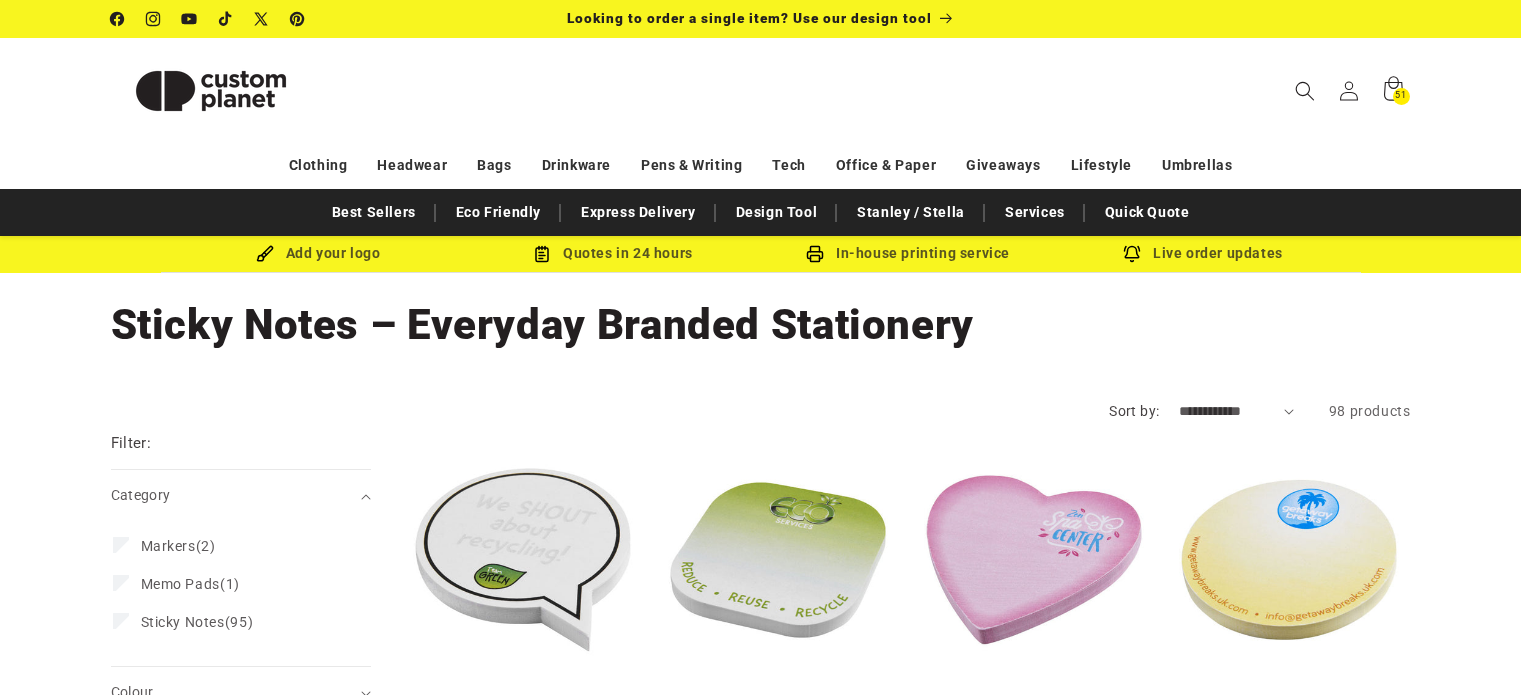 scroll, scrollTop: 0, scrollLeft: 0, axis: both 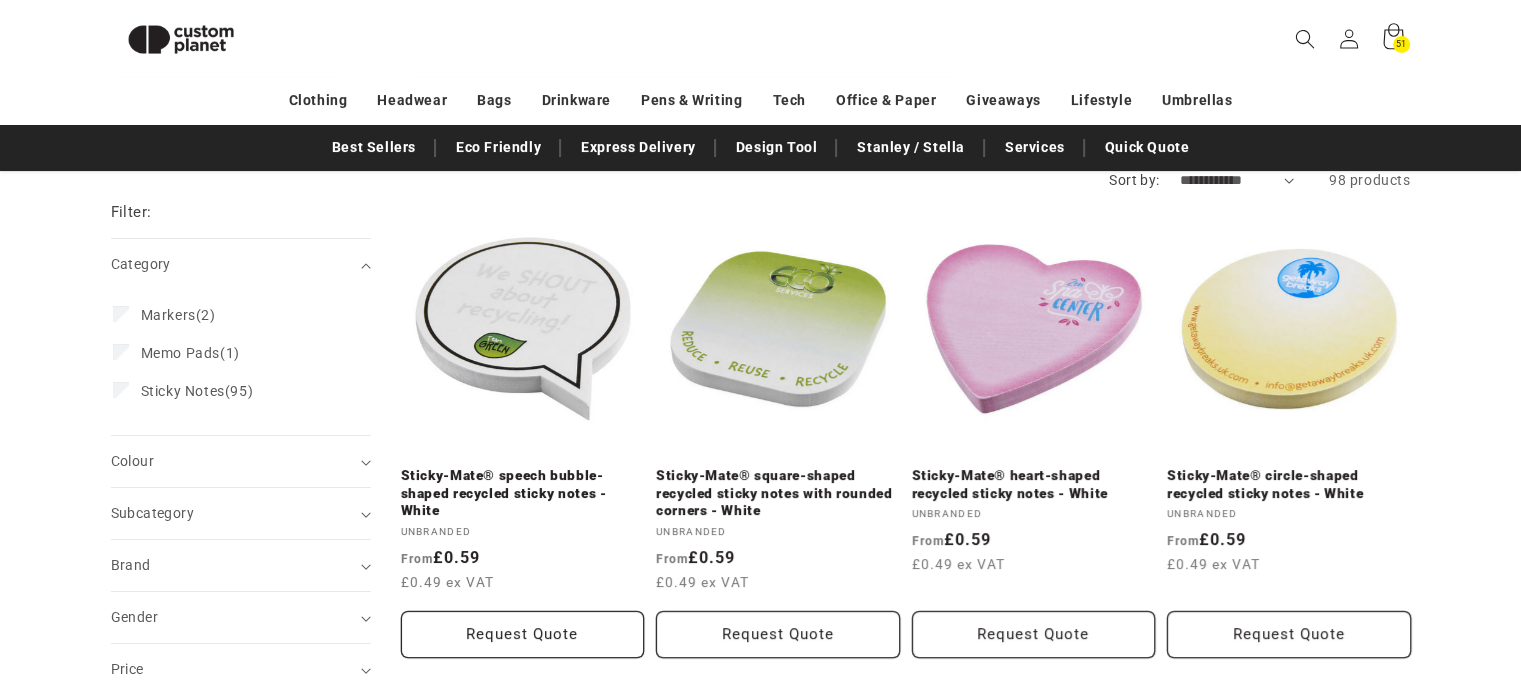click on "51 51 items" at bounding box center [1401, 44] 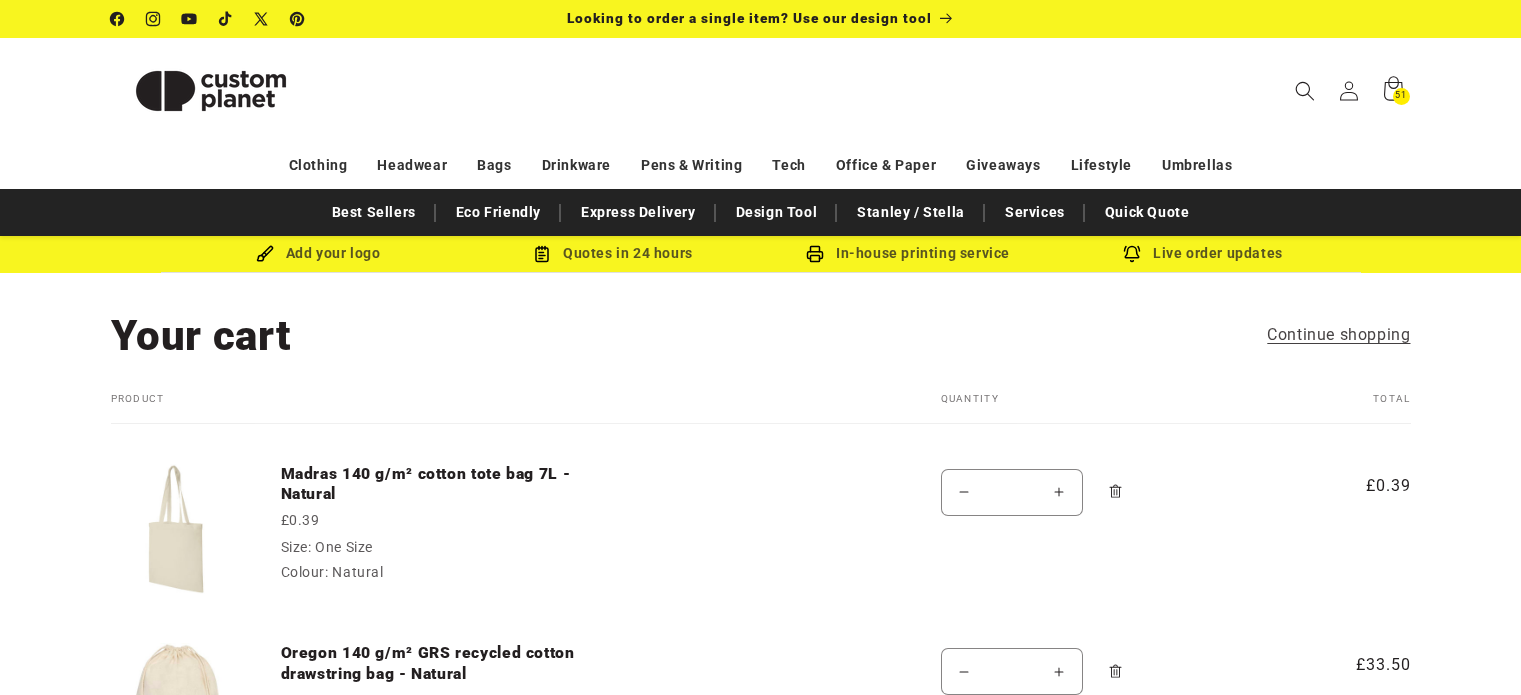 scroll, scrollTop: 0, scrollLeft: 0, axis: both 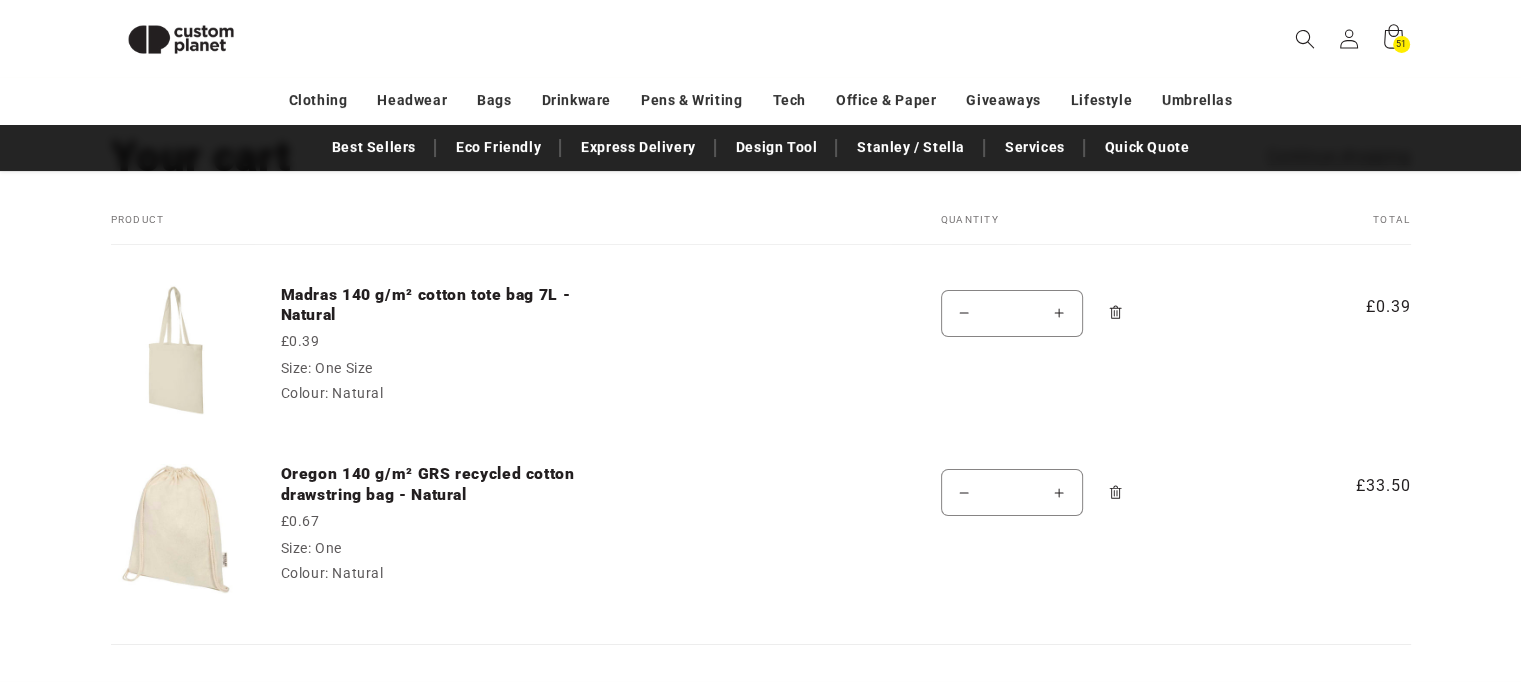 drag, startPoint x: 1028, startPoint y: 307, endPoint x: 968, endPoint y: 305, distance: 60.033325 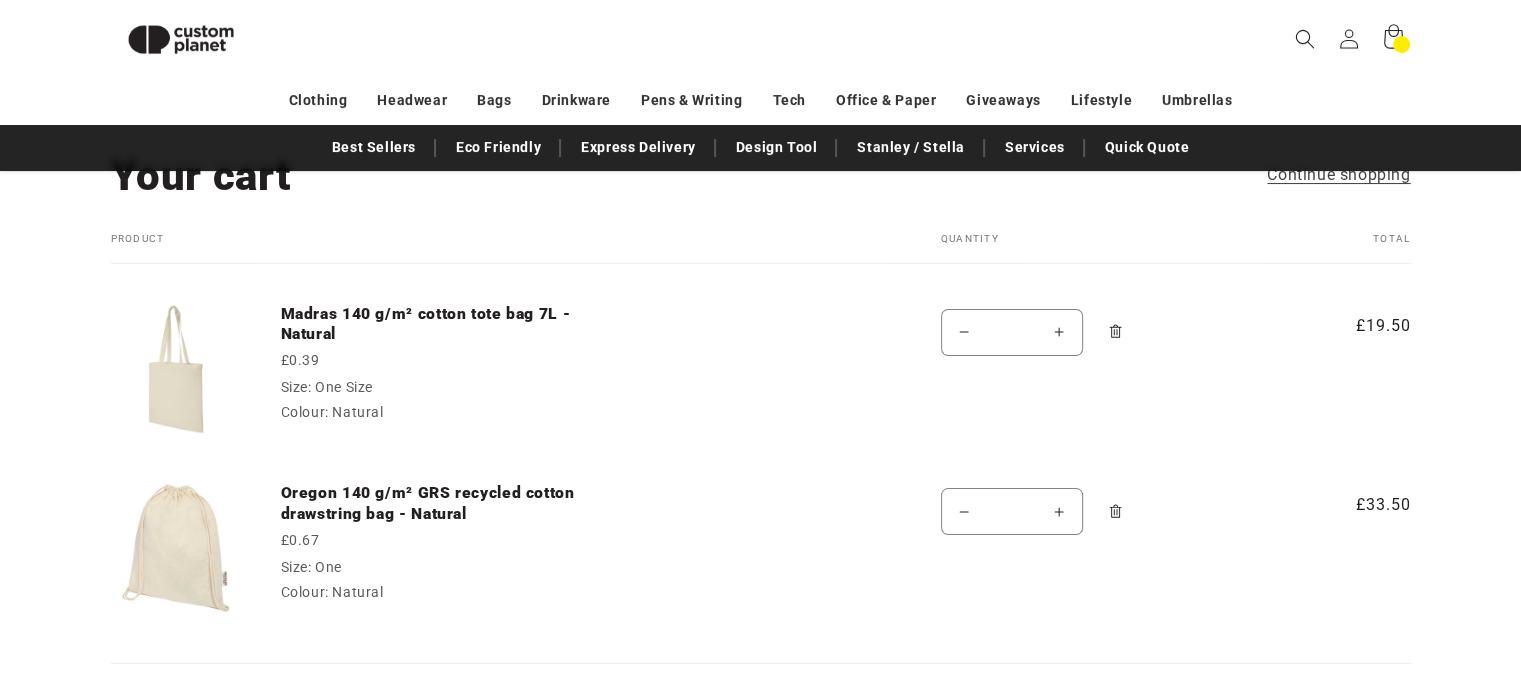 scroll, scrollTop: 139, scrollLeft: 0, axis: vertical 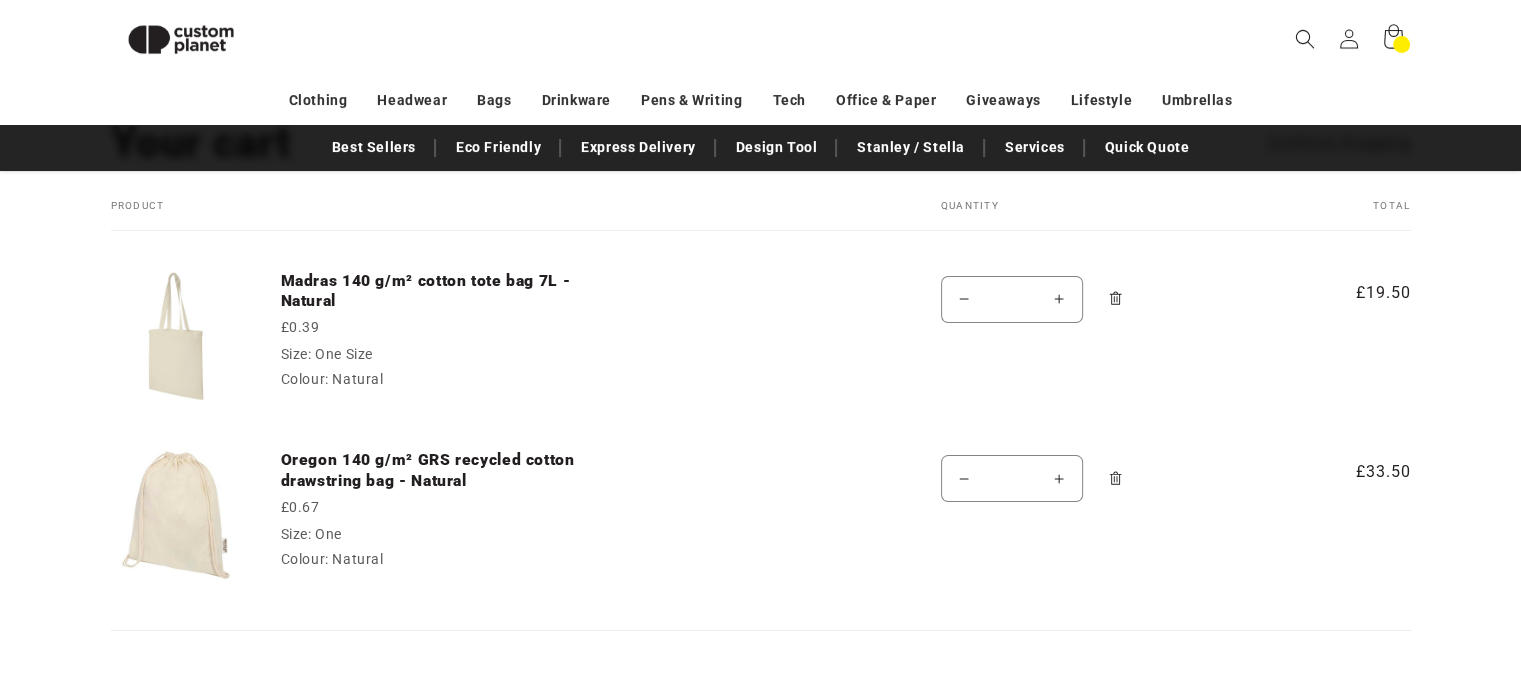 click 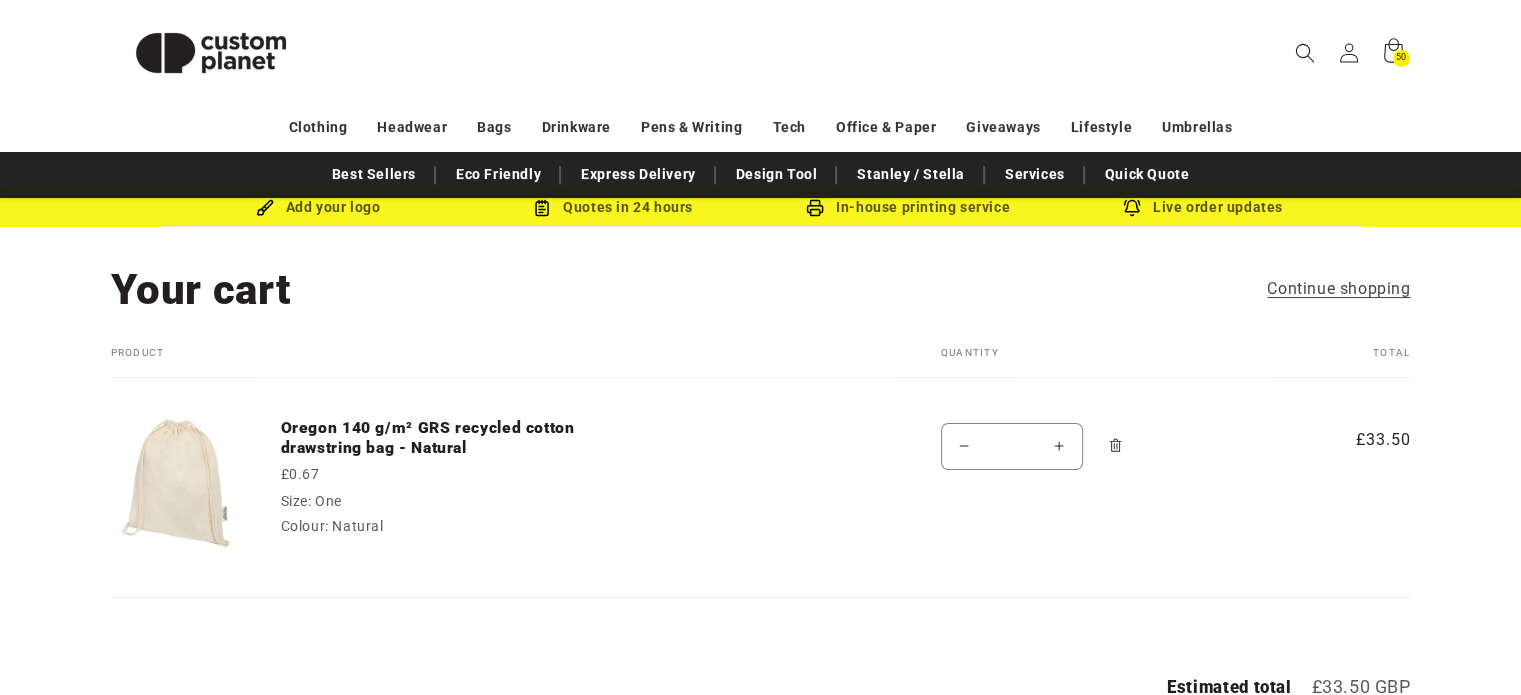 scroll, scrollTop: 55, scrollLeft: 0, axis: vertical 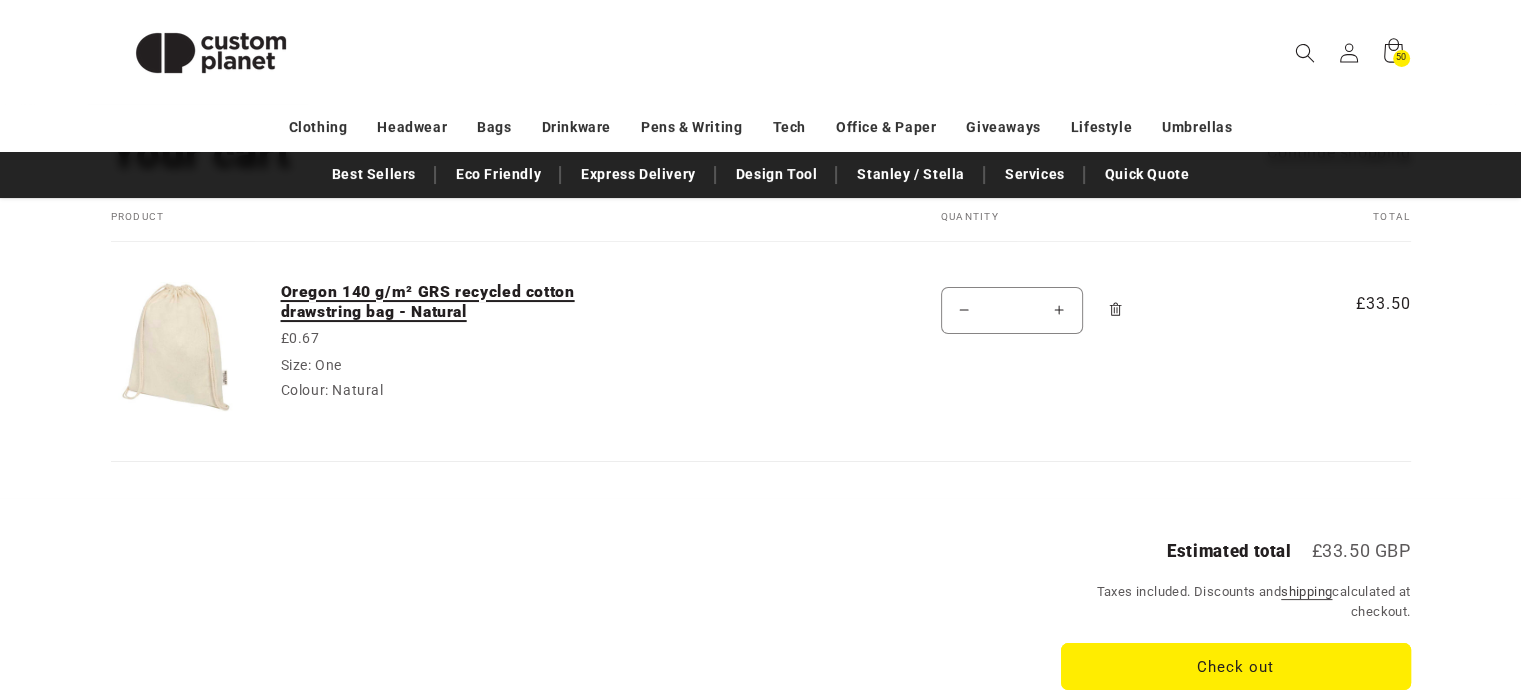 click on "Oregon 140 g/m² GRS recycled cotton drawstring bag - Natural" at bounding box center (431, 302) 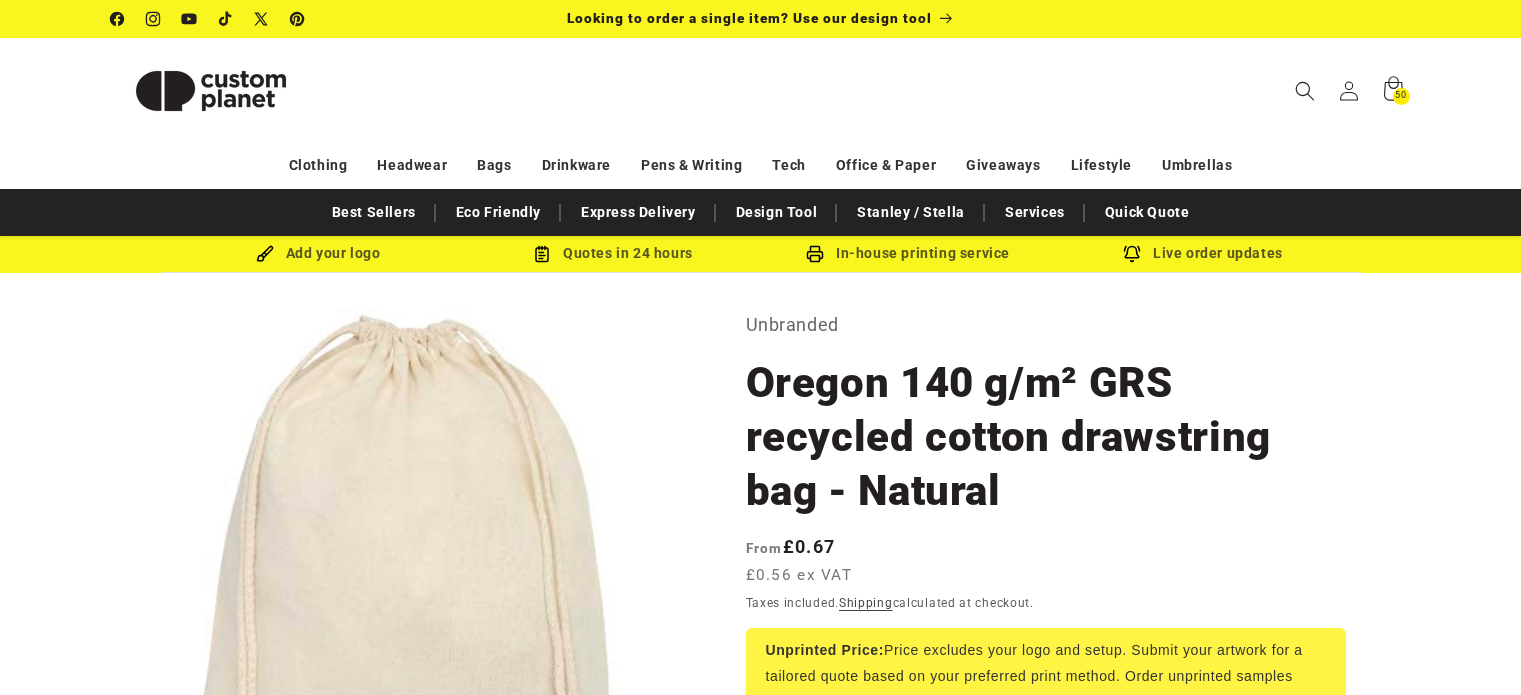 scroll, scrollTop: 288, scrollLeft: 0, axis: vertical 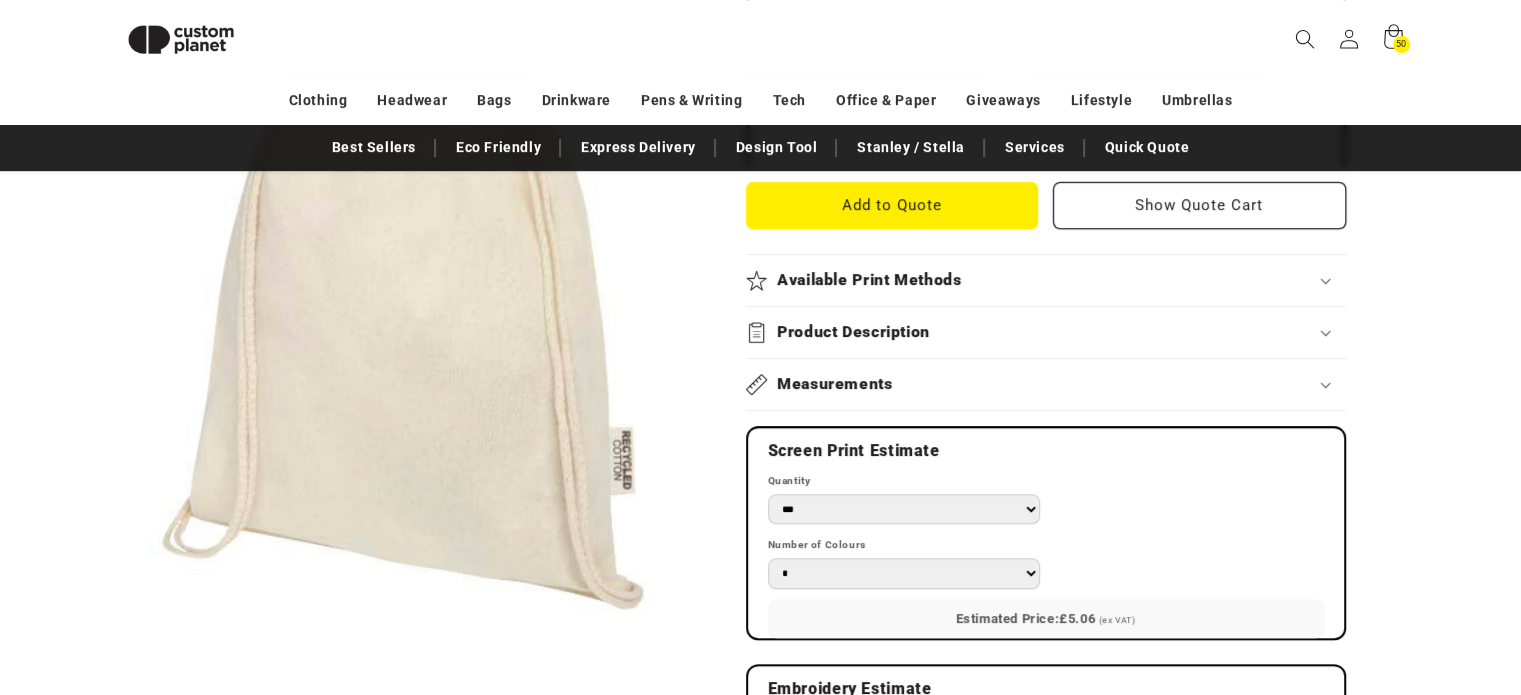 click on "Measurements" at bounding box center (1046, 384) 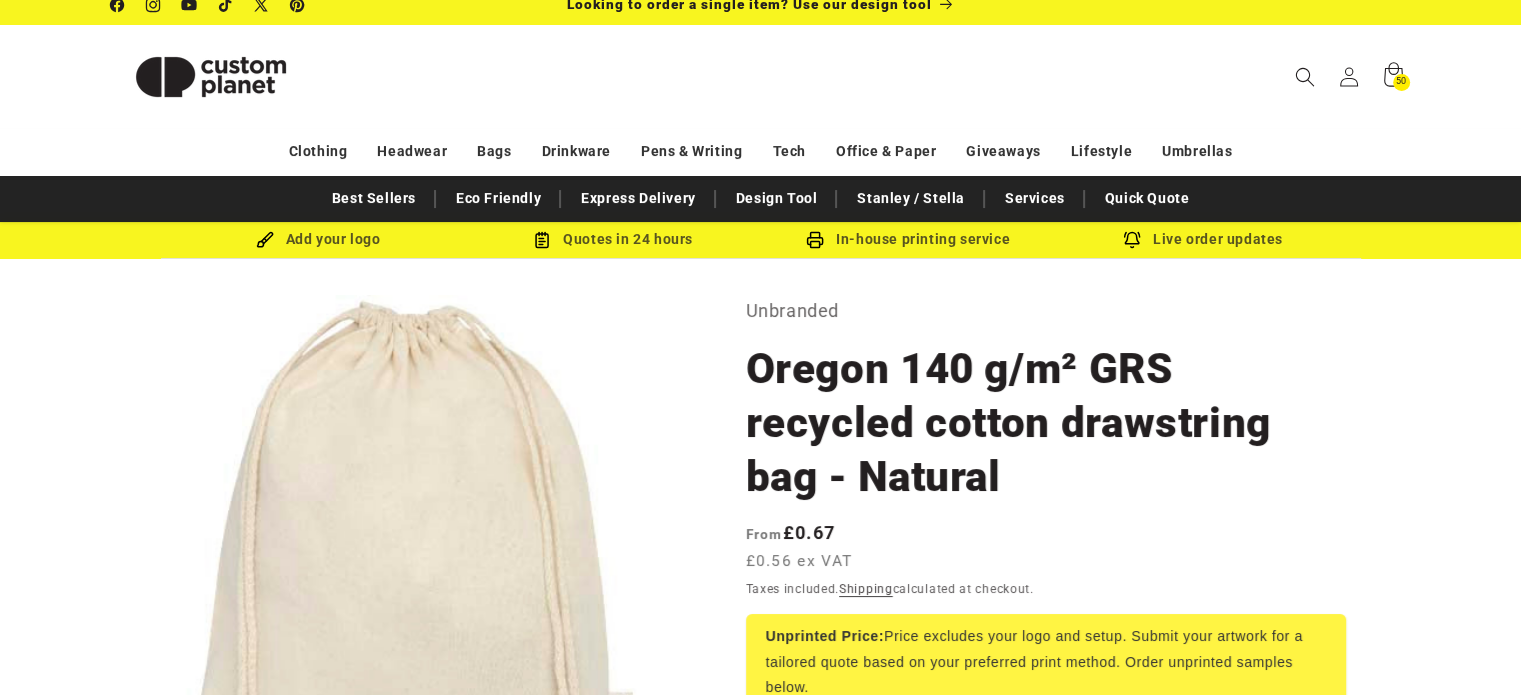 scroll, scrollTop: 0, scrollLeft: 0, axis: both 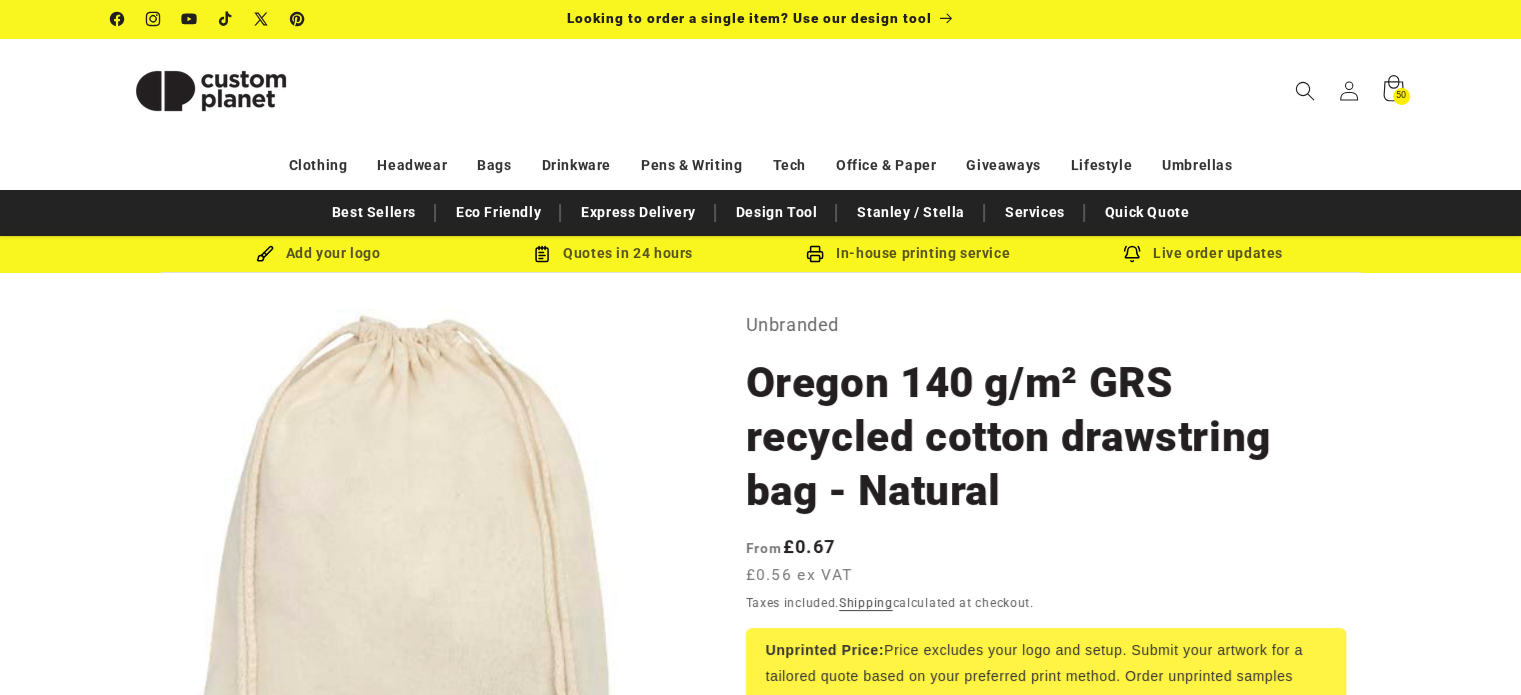 click on "50" at bounding box center [1400, 96] 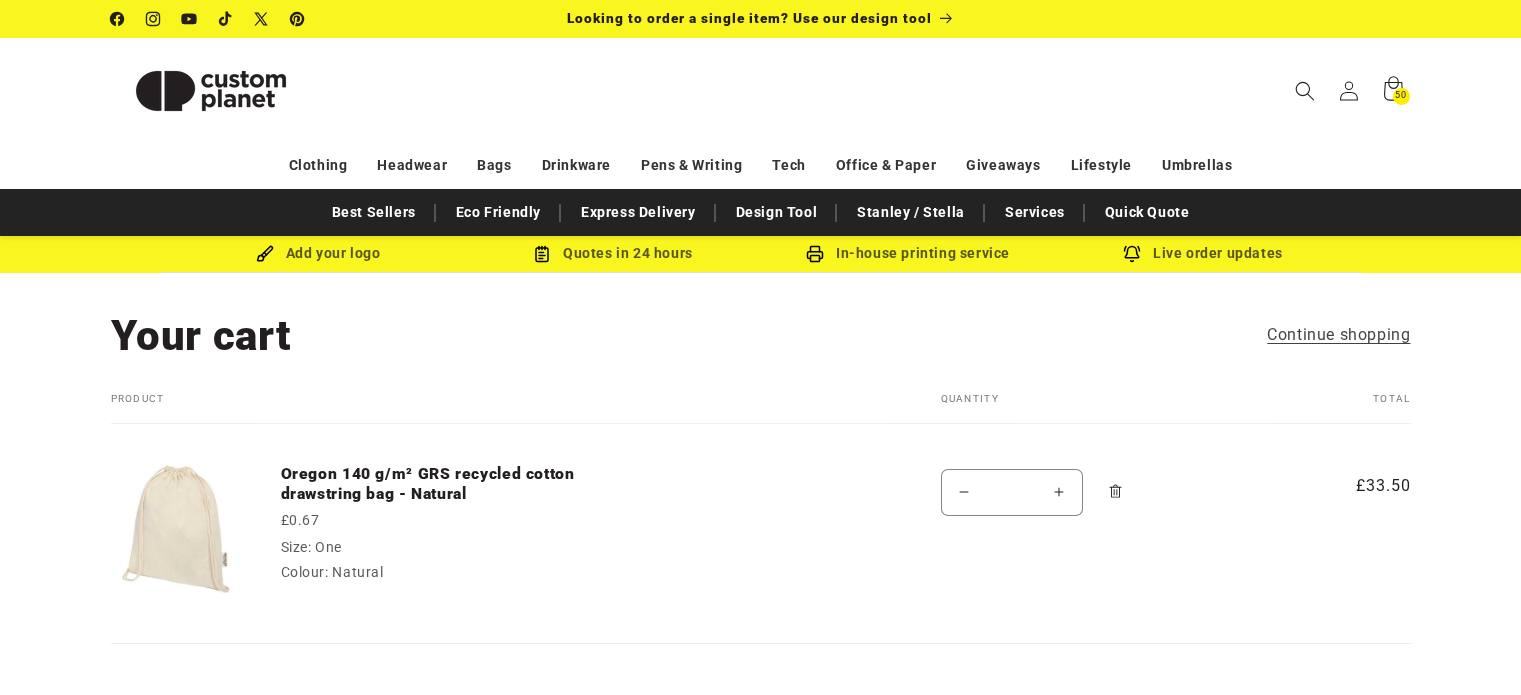 scroll, scrollTop: 0, scrollLeft: 0, axis: both 